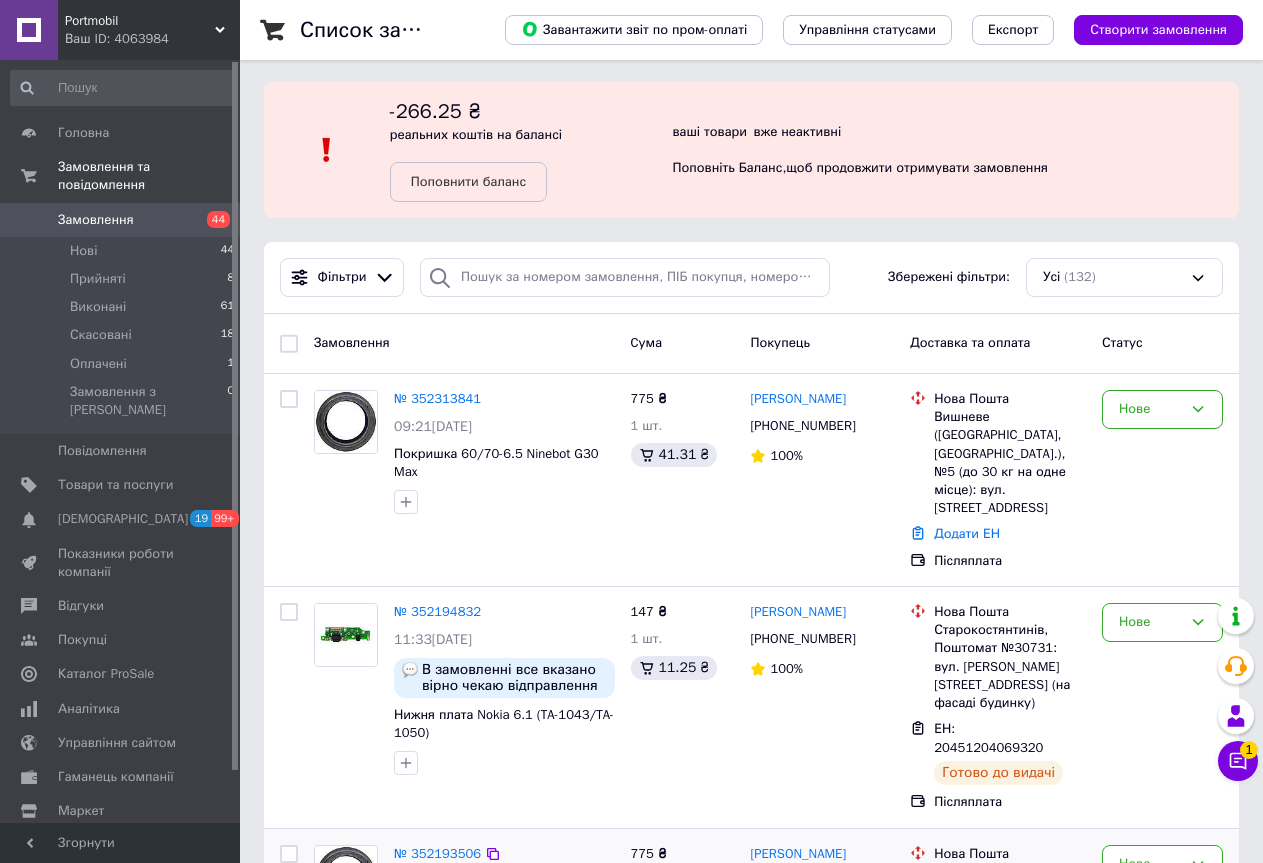 scroll, scrollTop: 0, scrollLeft: 0, axis: both 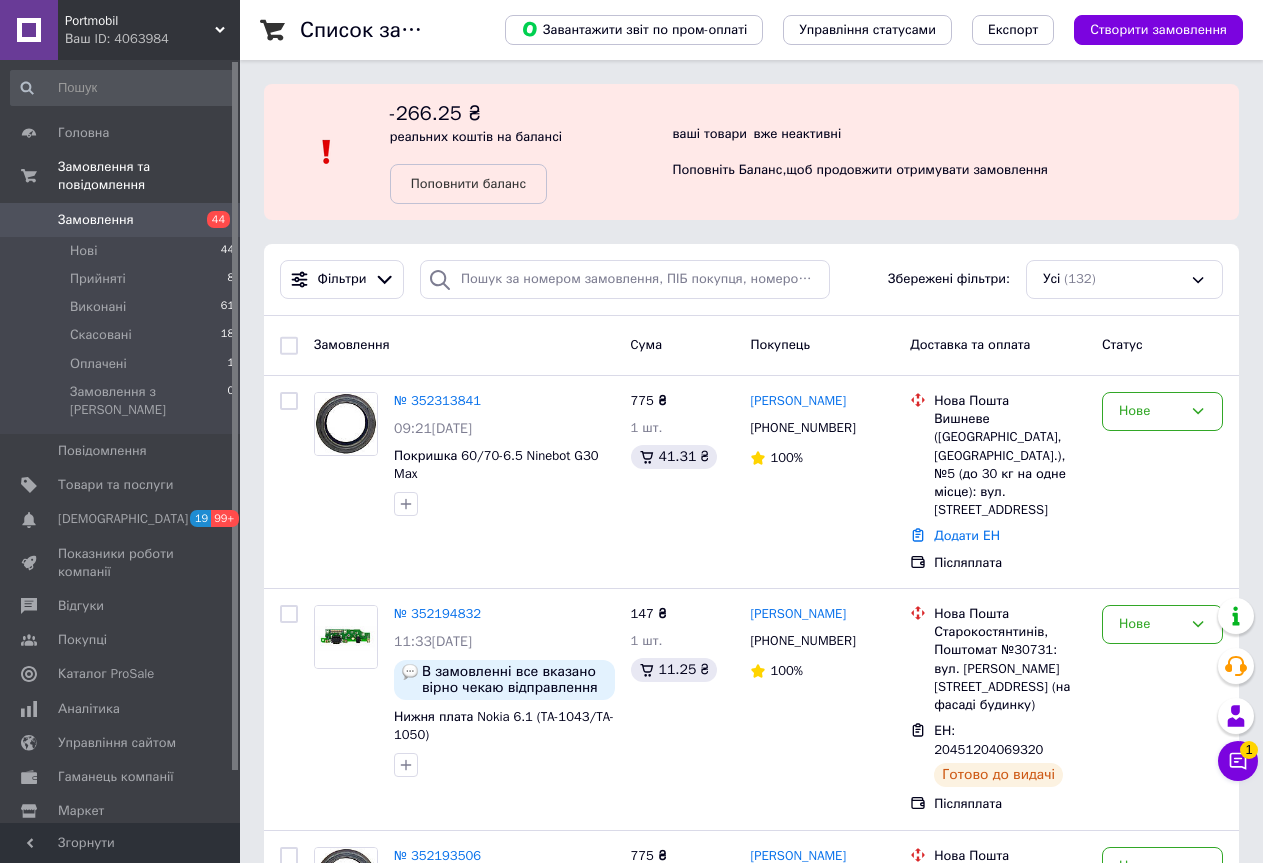 click on "Замовлення" at bounding box center (96, 220) 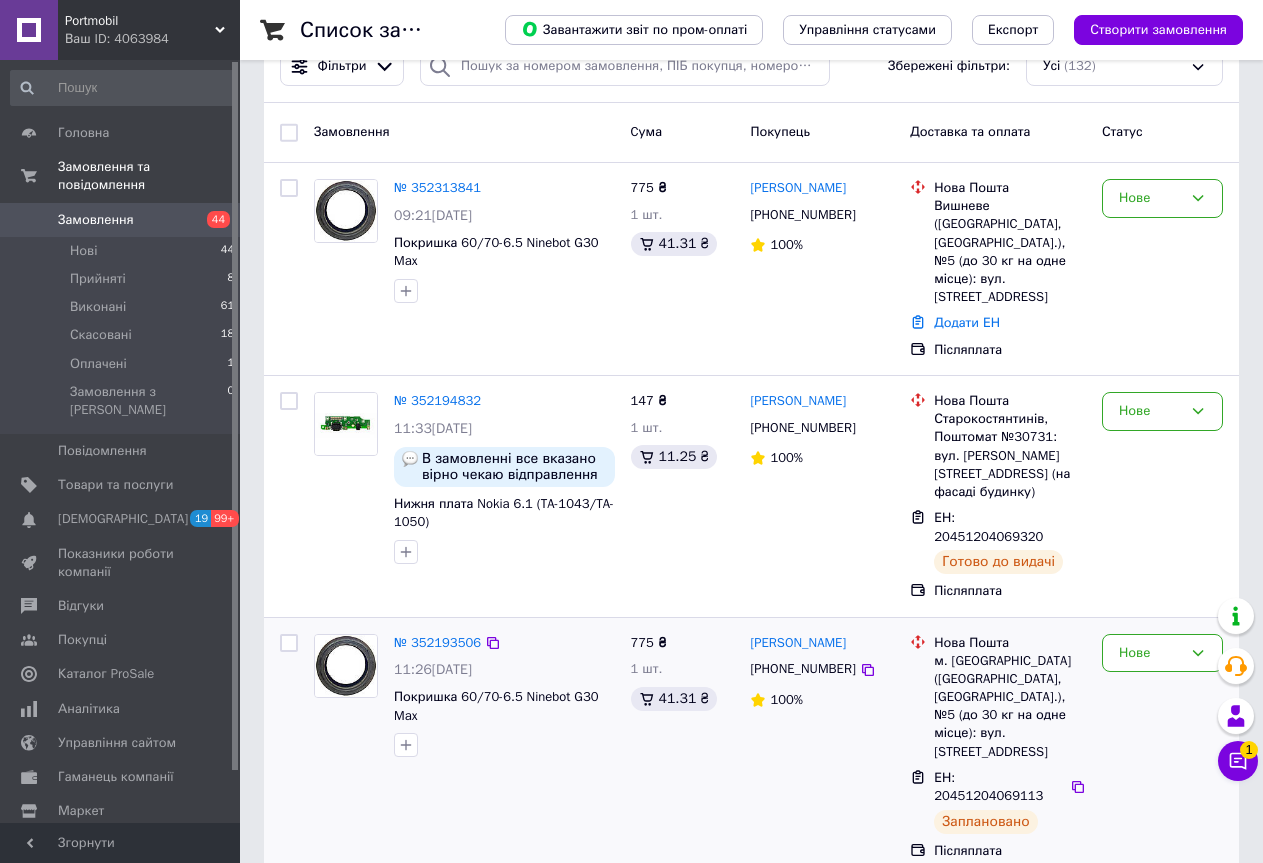 scroll, scrollTop: 300, scrollLeft: 0, axis: vertical 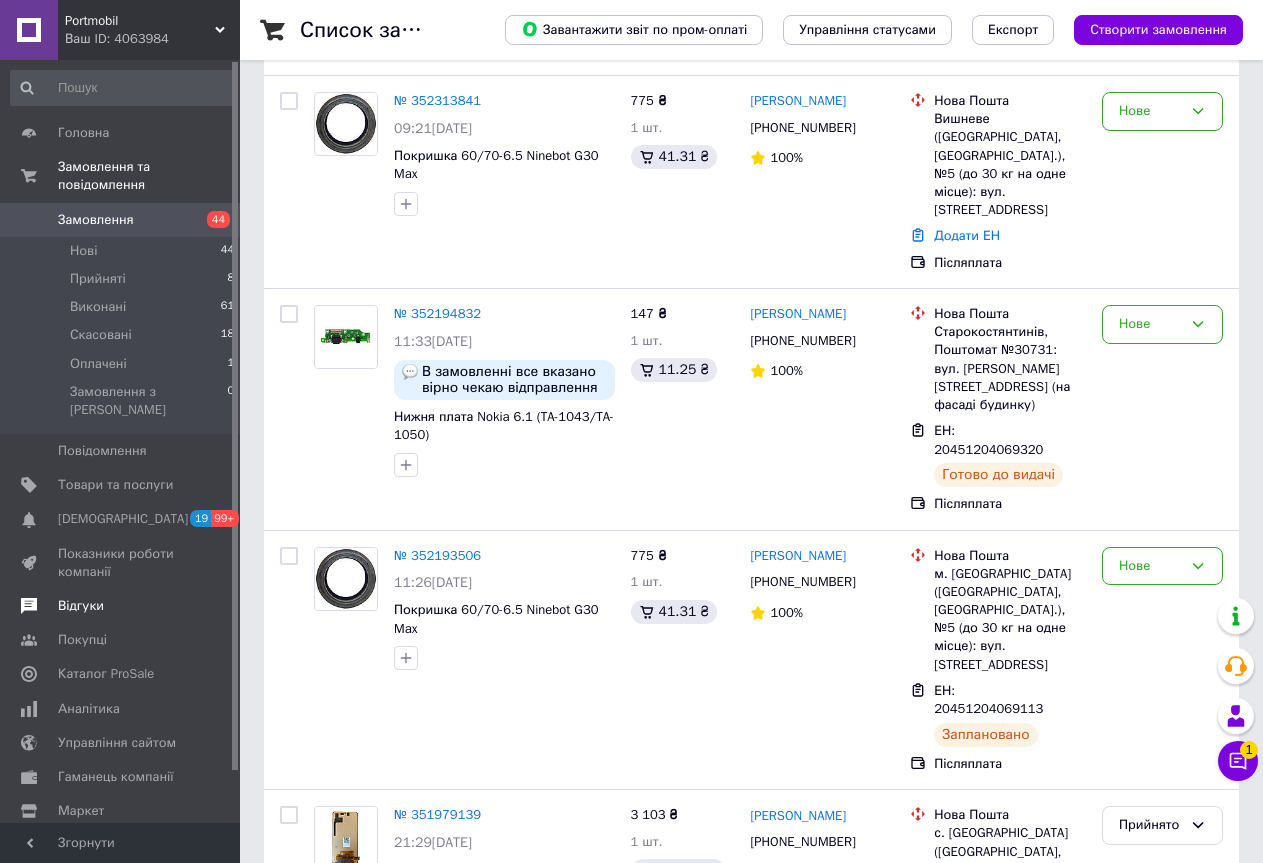 click on "Відгуки" at bounding box center [81, 606] 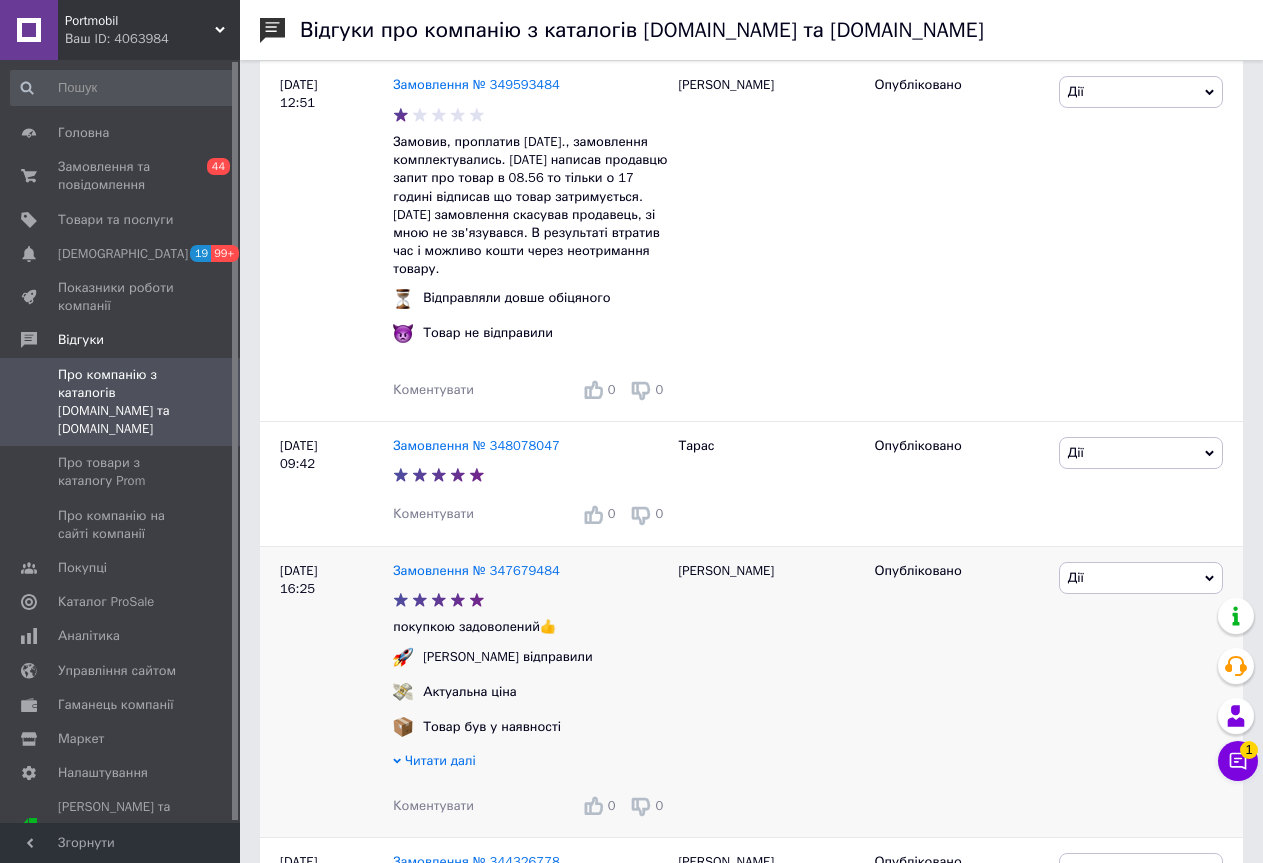 scroll, scrollTop: 600, scrollLeft: 0, axis: vertical 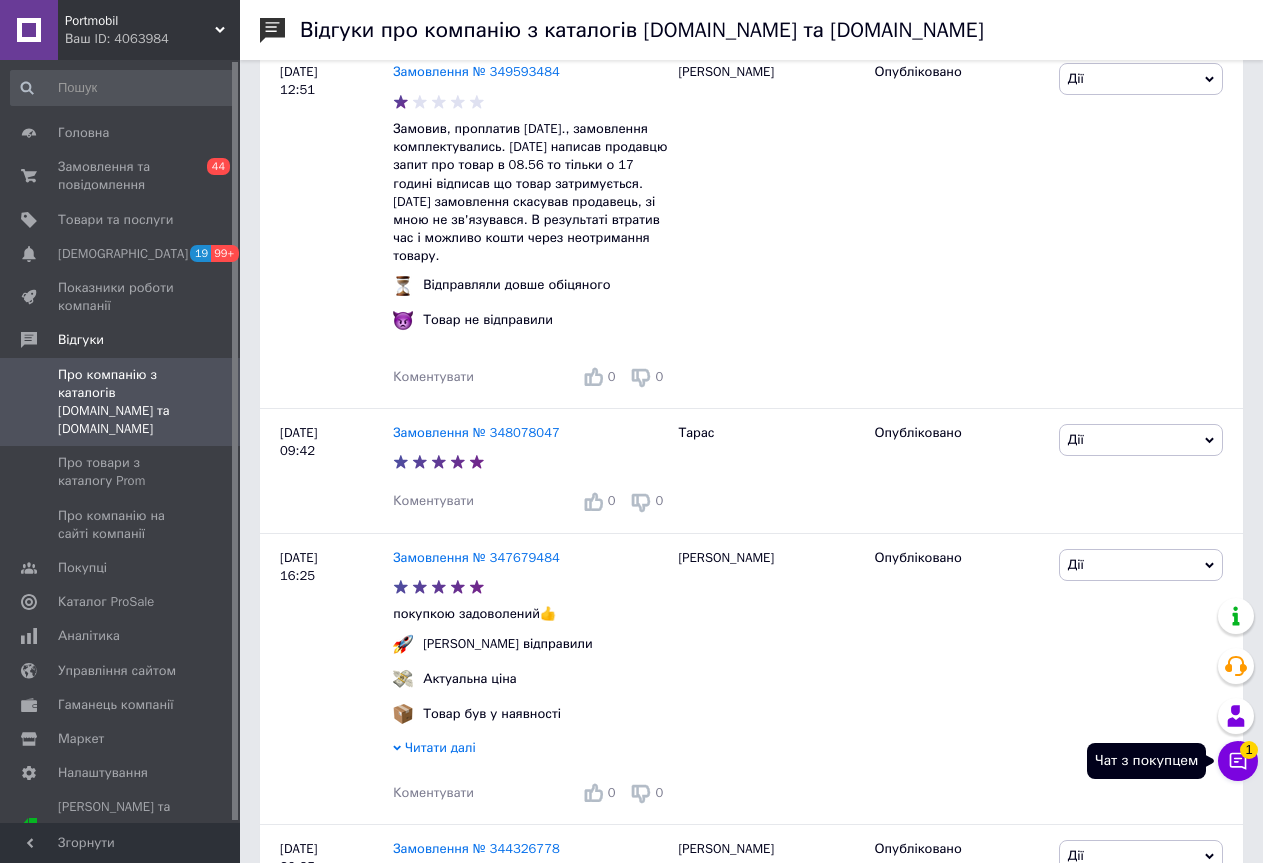 click 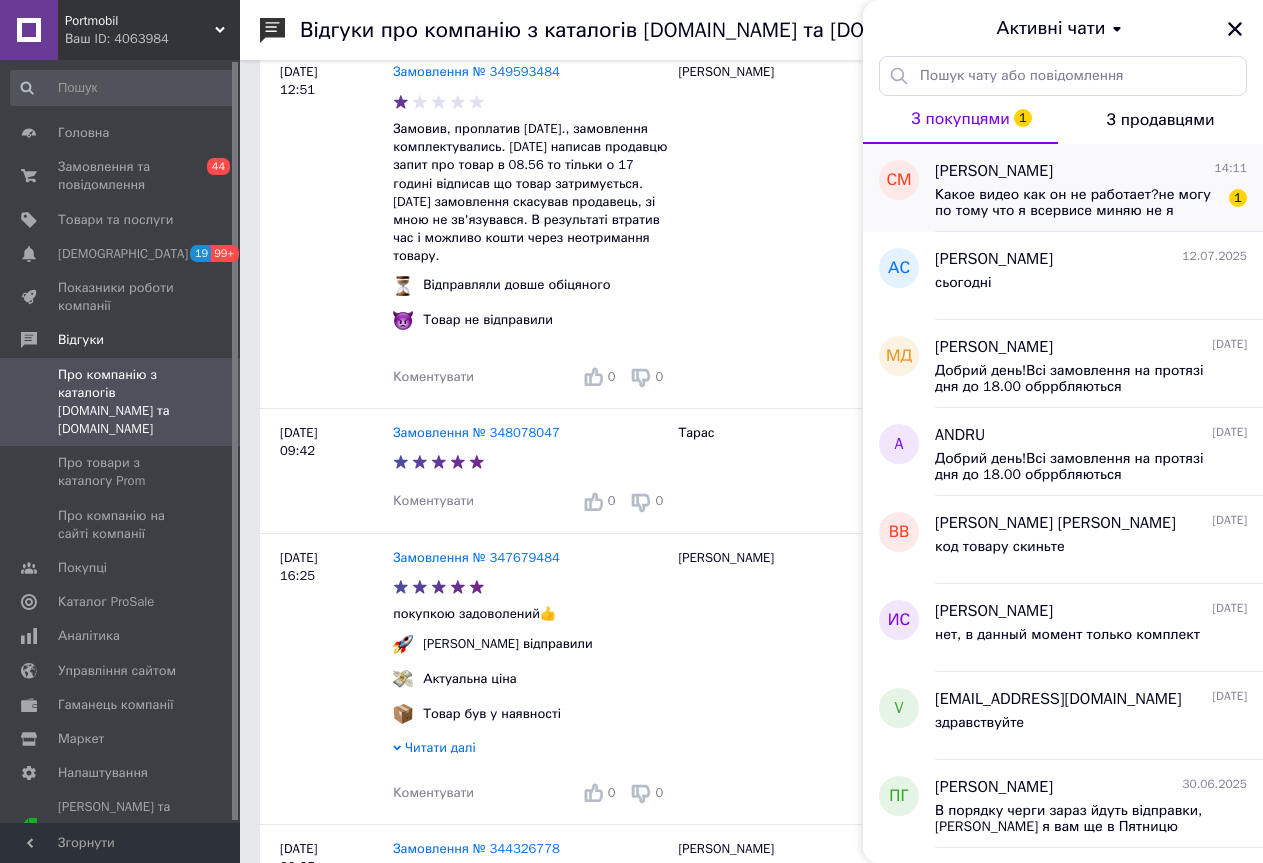 click on "Какое видео как он не работает?не могу по тому что я всервисе миняю не я сам,пломбы все целые" at bounding box center [1077, 203] 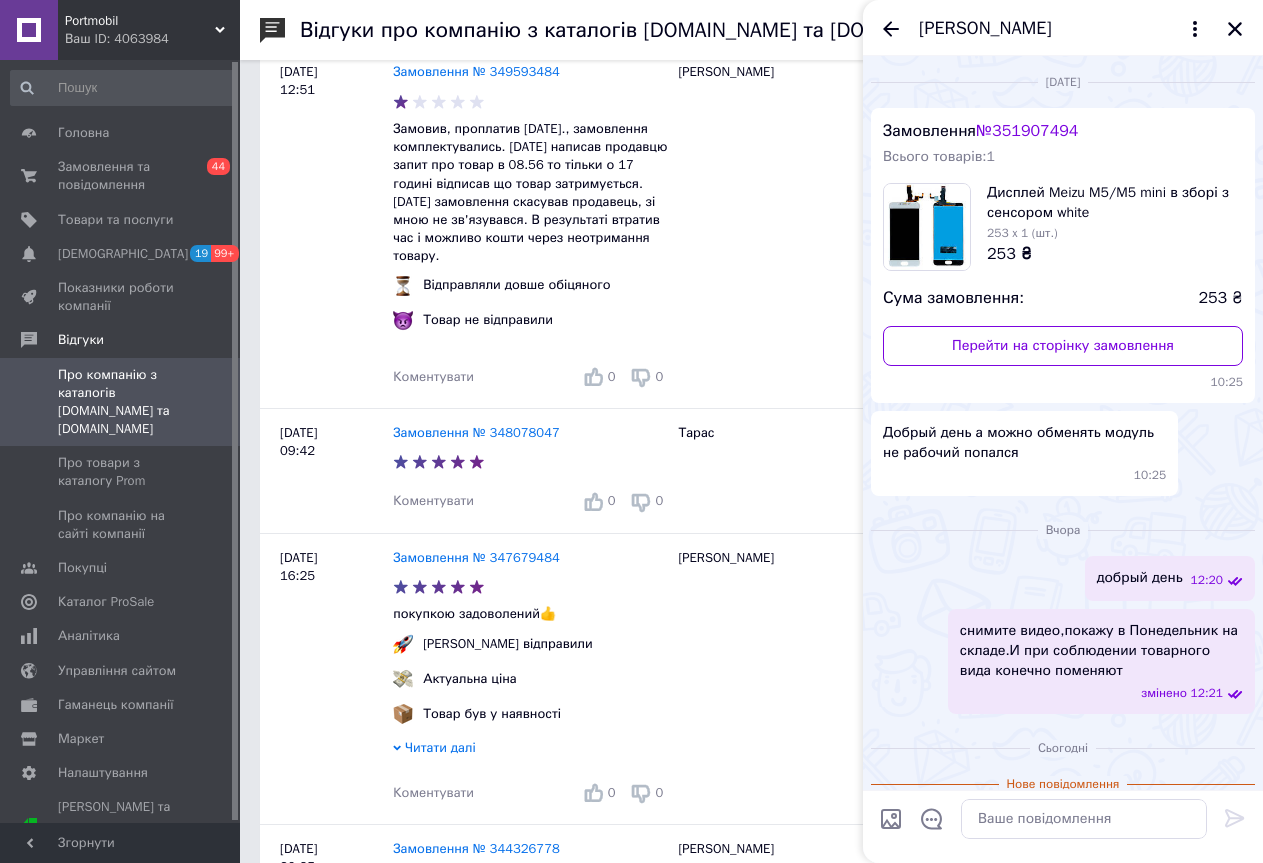 scroll, scrollTop: 129, scrollLeft: 0, axis: vertical 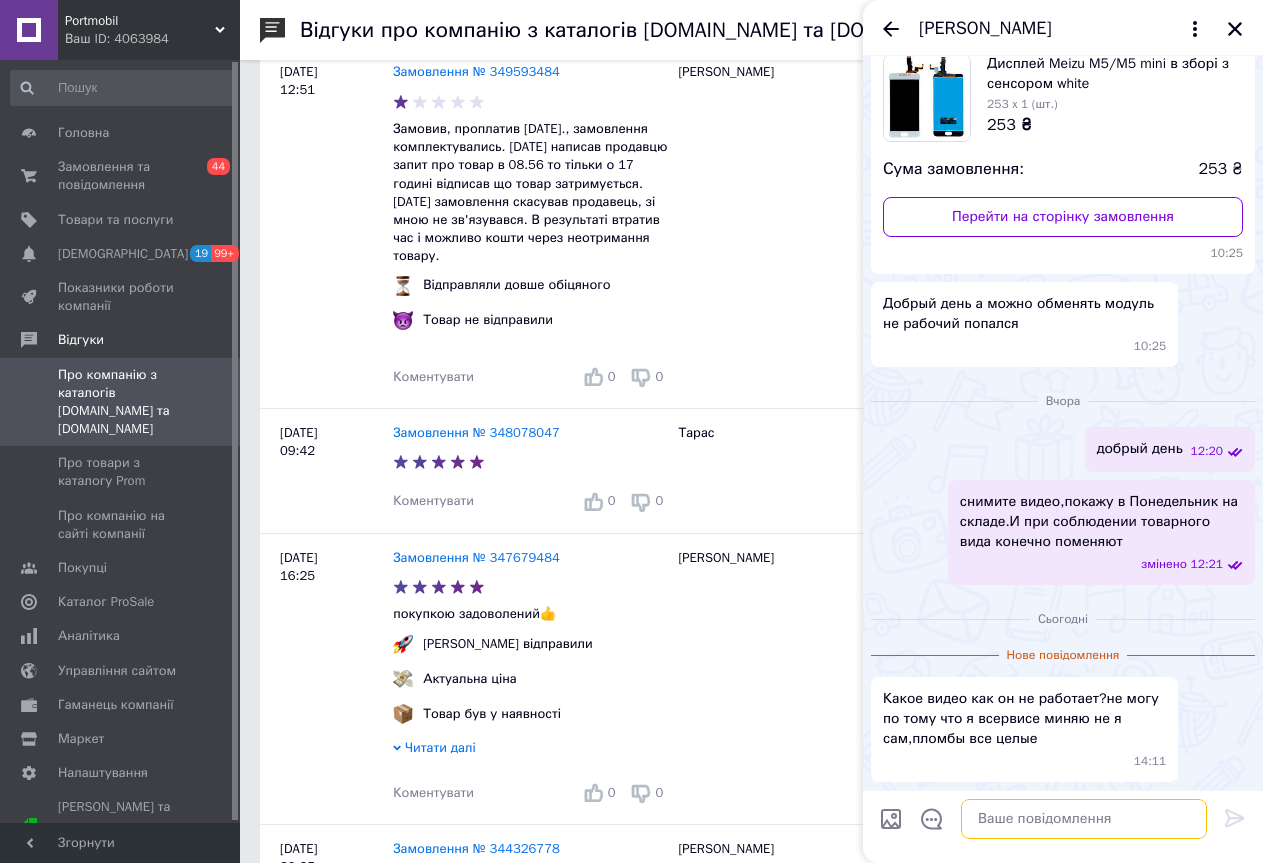click at bounding box center [1084, 819] 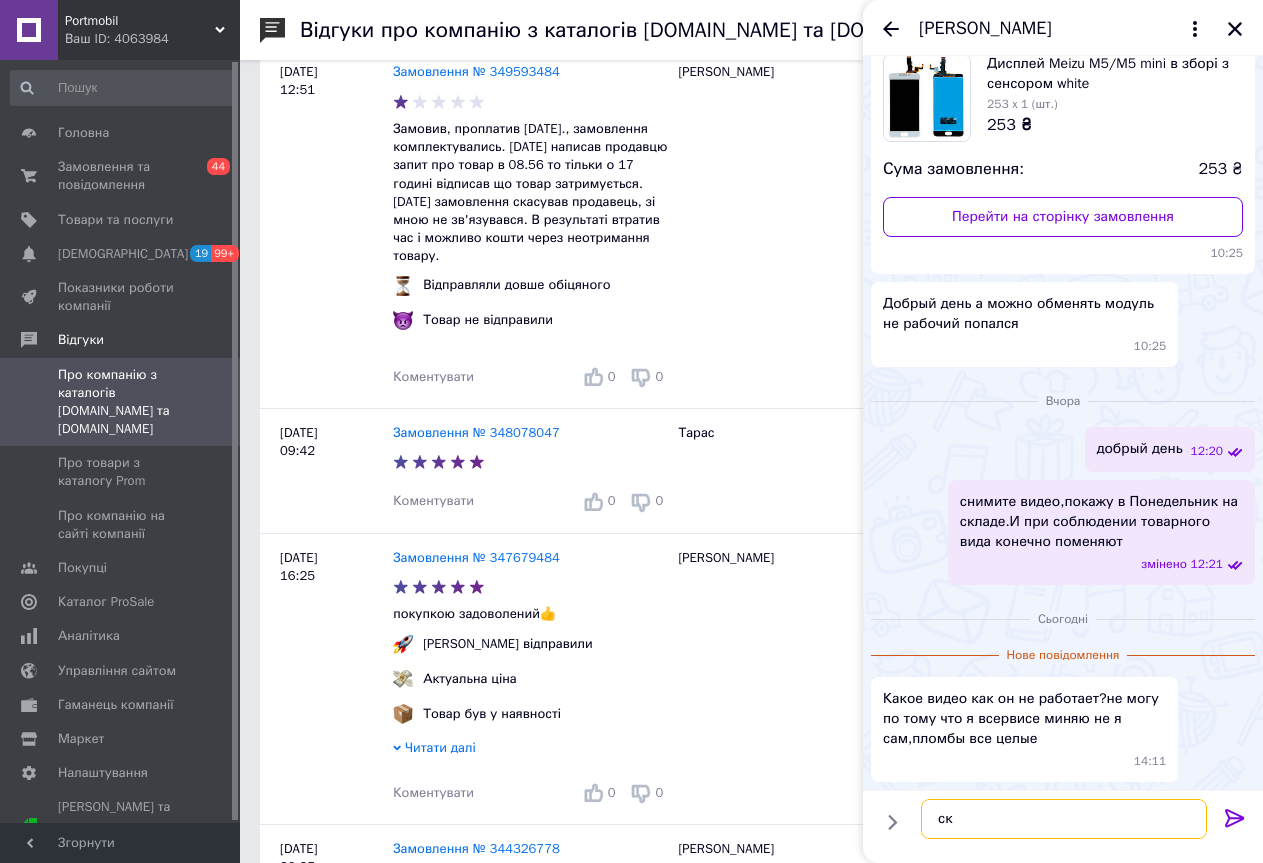 type on "с" 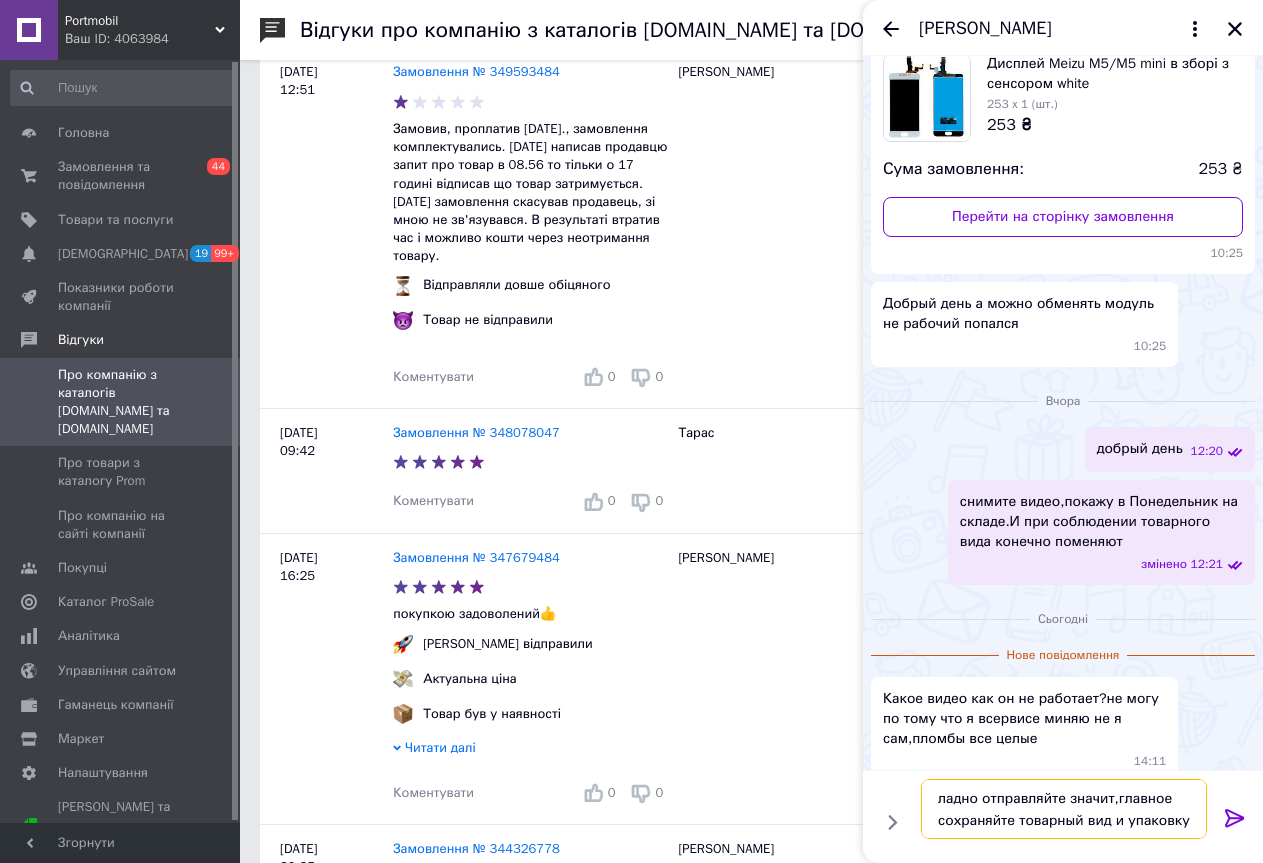click on "ладно отправляйте значит,главное сохраняйте товарный вид и упаковку" at bounding box center (1064, 809) 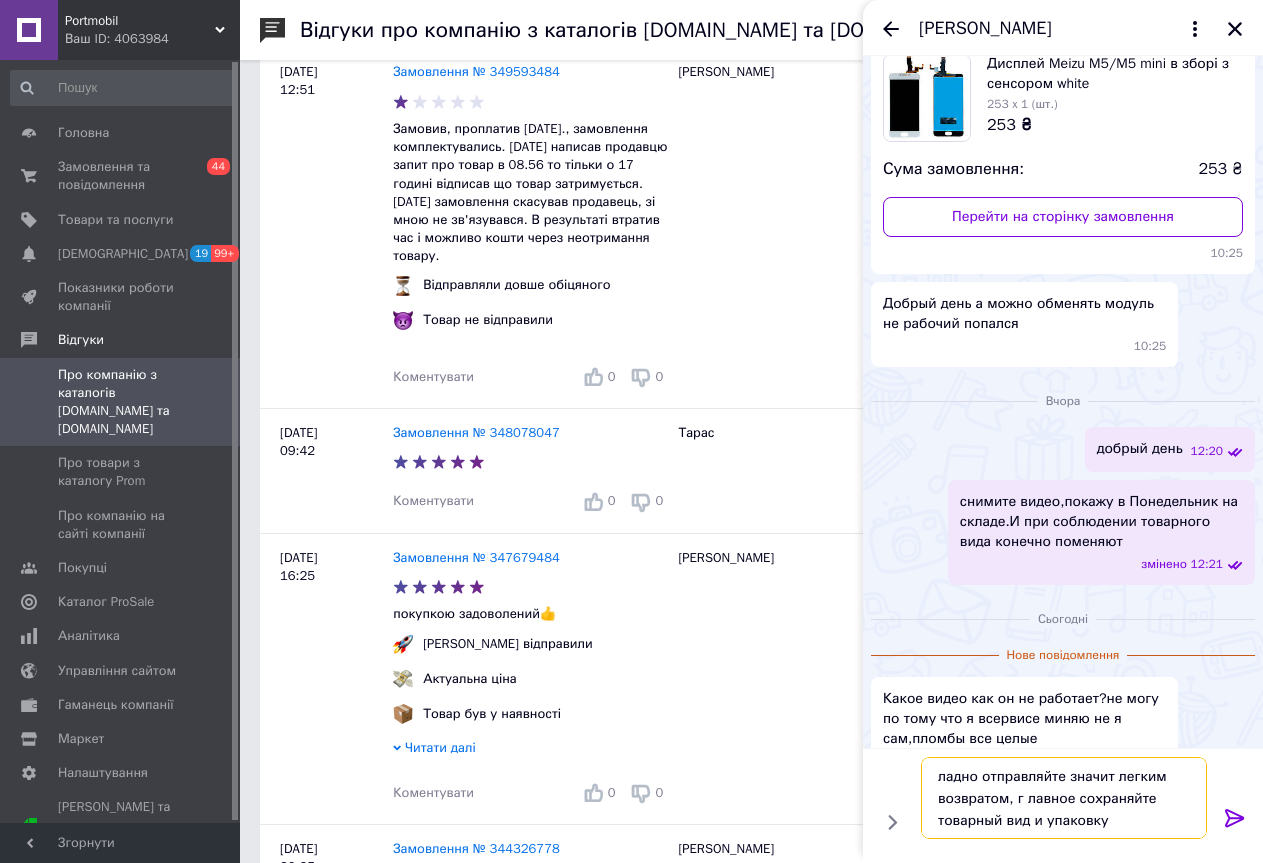 type on "ладно отправляйте значит легким возвратом, главное сохраняйте товарный вид и упаковку" 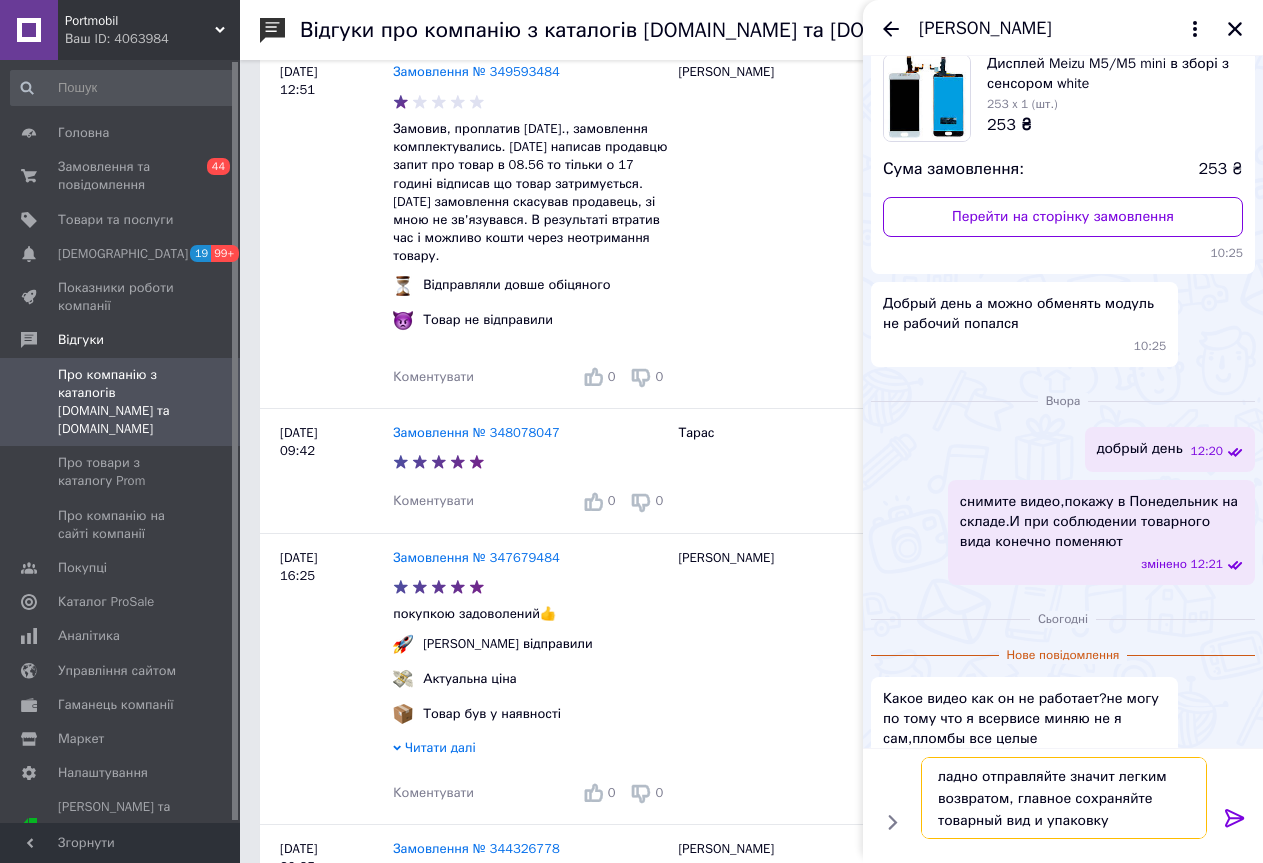 type 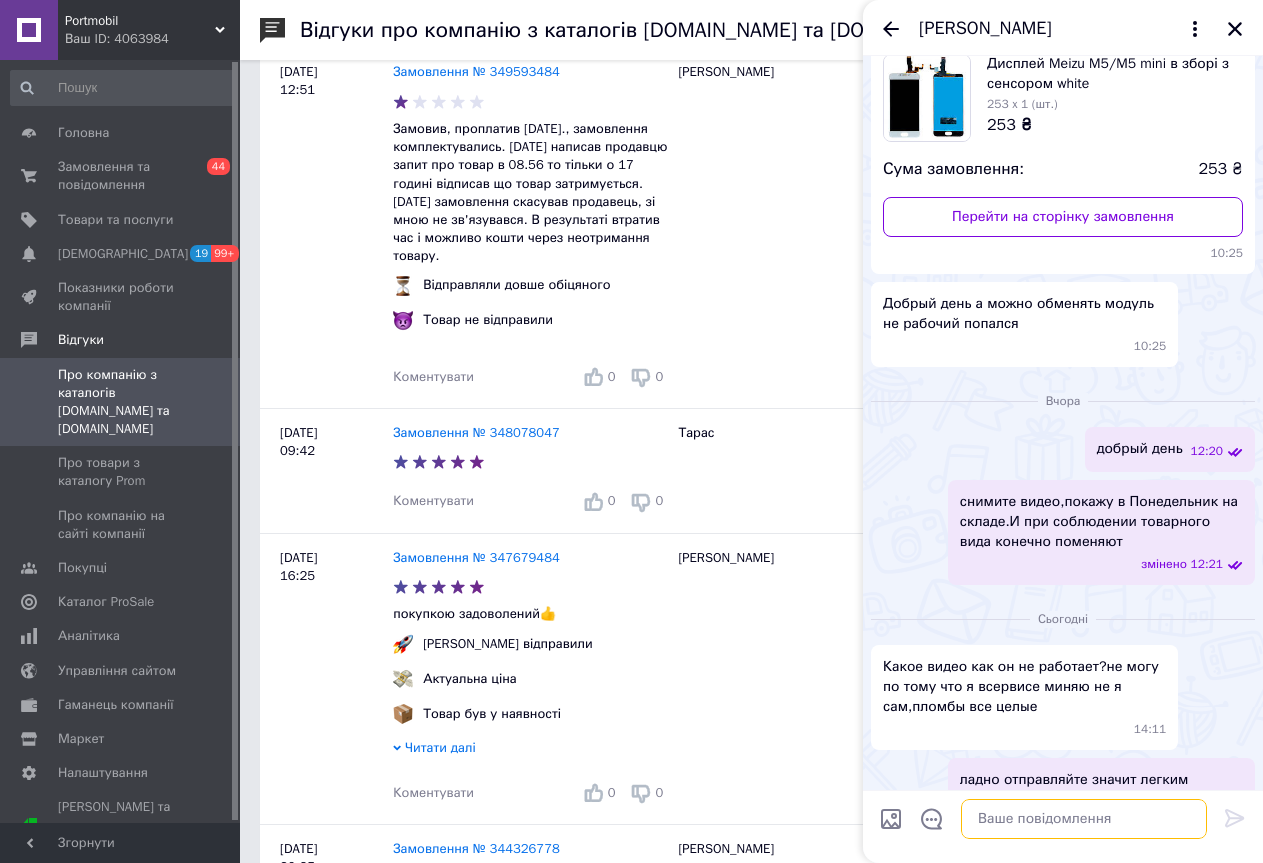 scroll, scrollTop: 211, scrollLeft: 0, axis: vertical 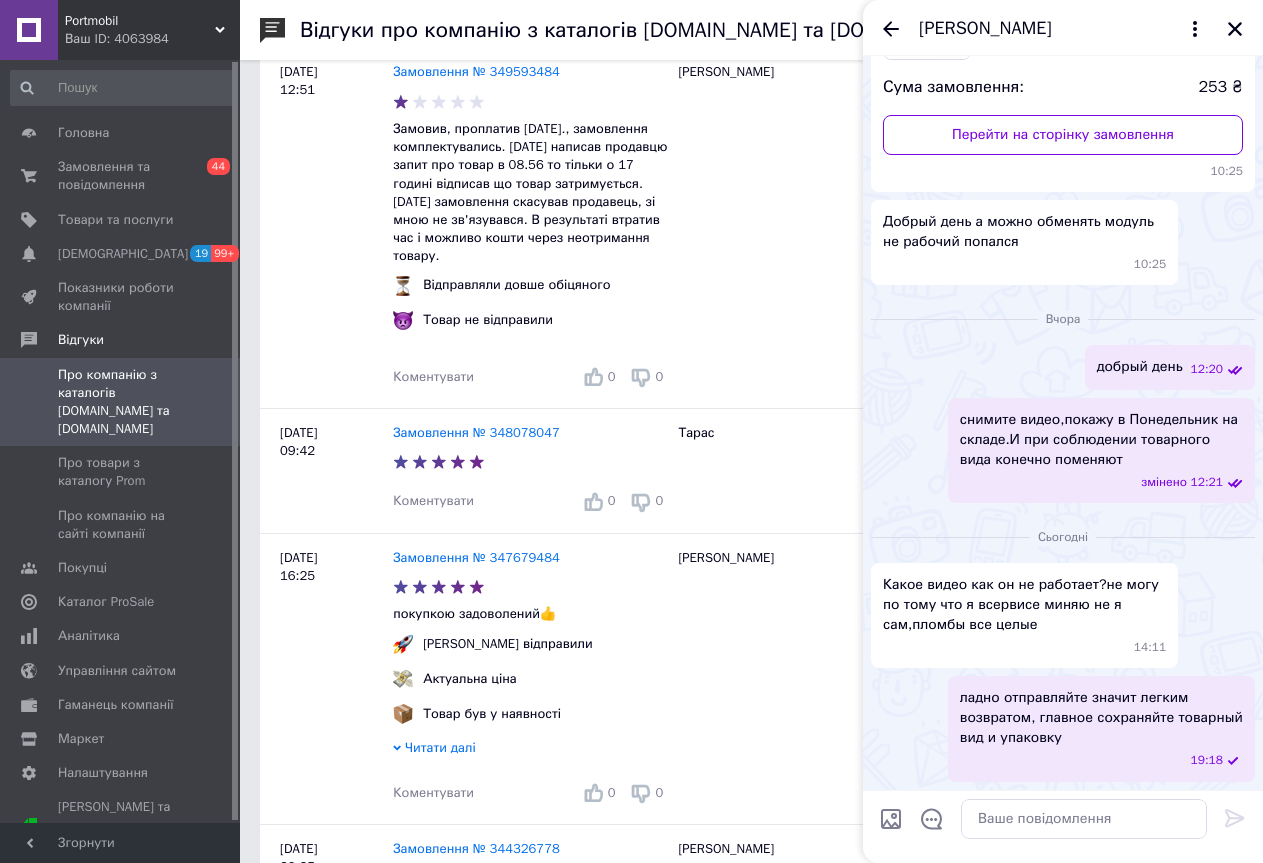 click on "14:11" at bounding box center (1028, 647) 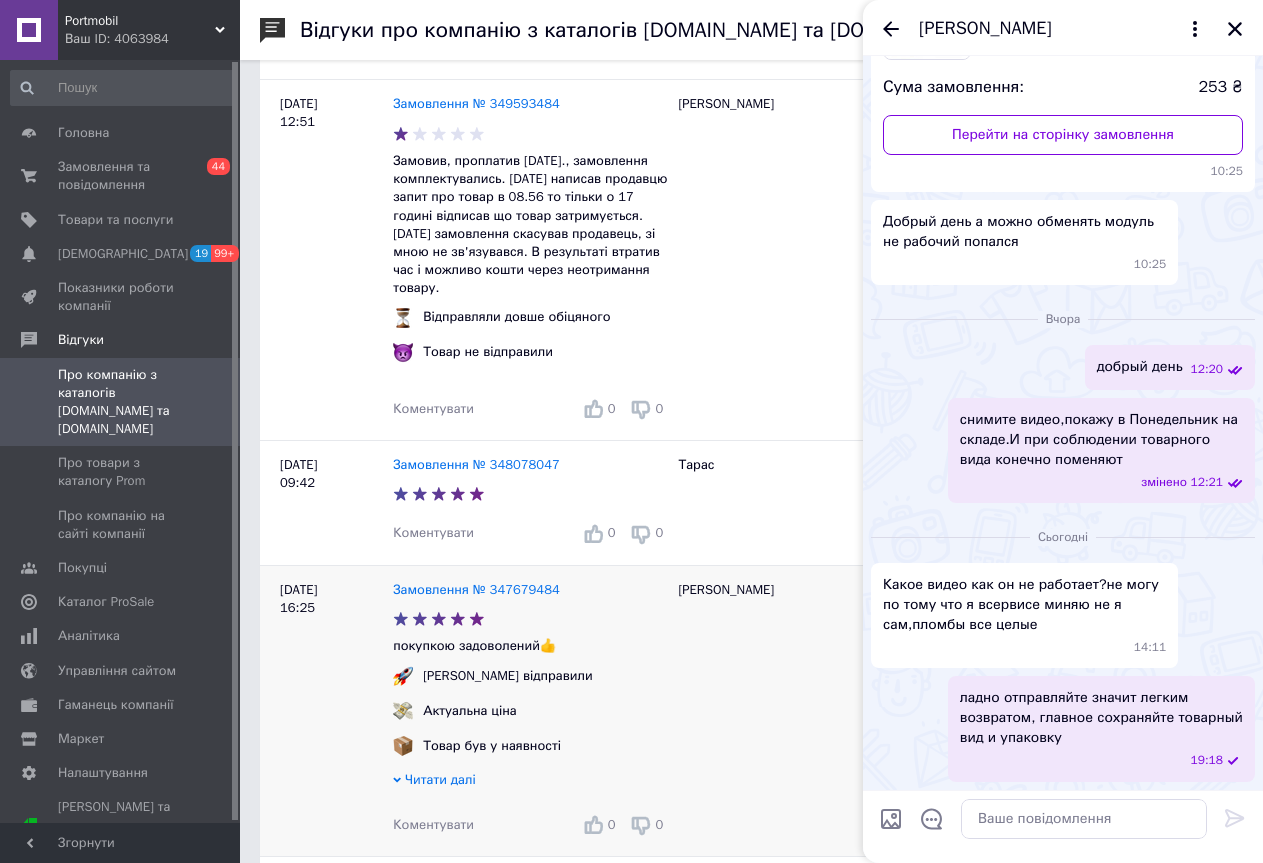 scroll, scrollTop: 600, scrollLeft: 0, axis: vertical 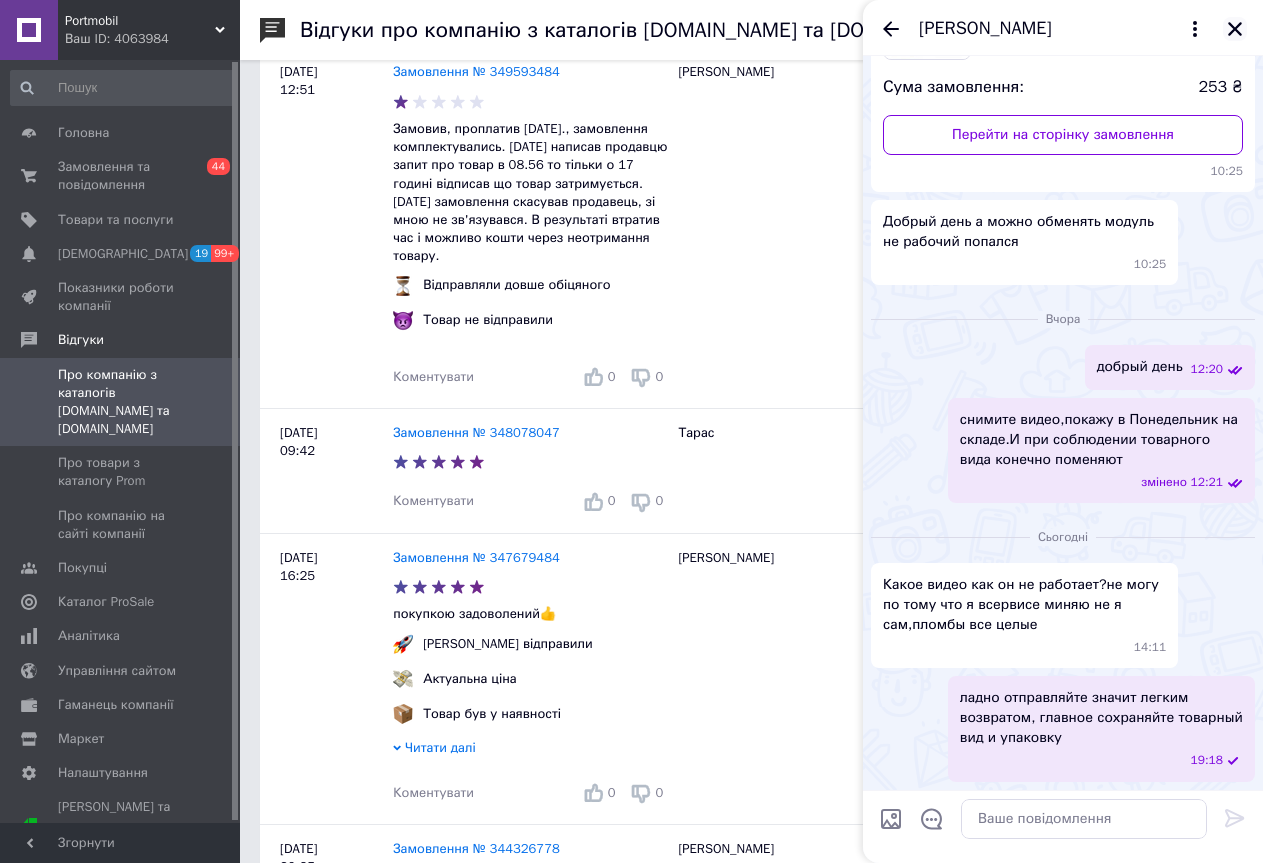 click at bounding box center (1235, 29) 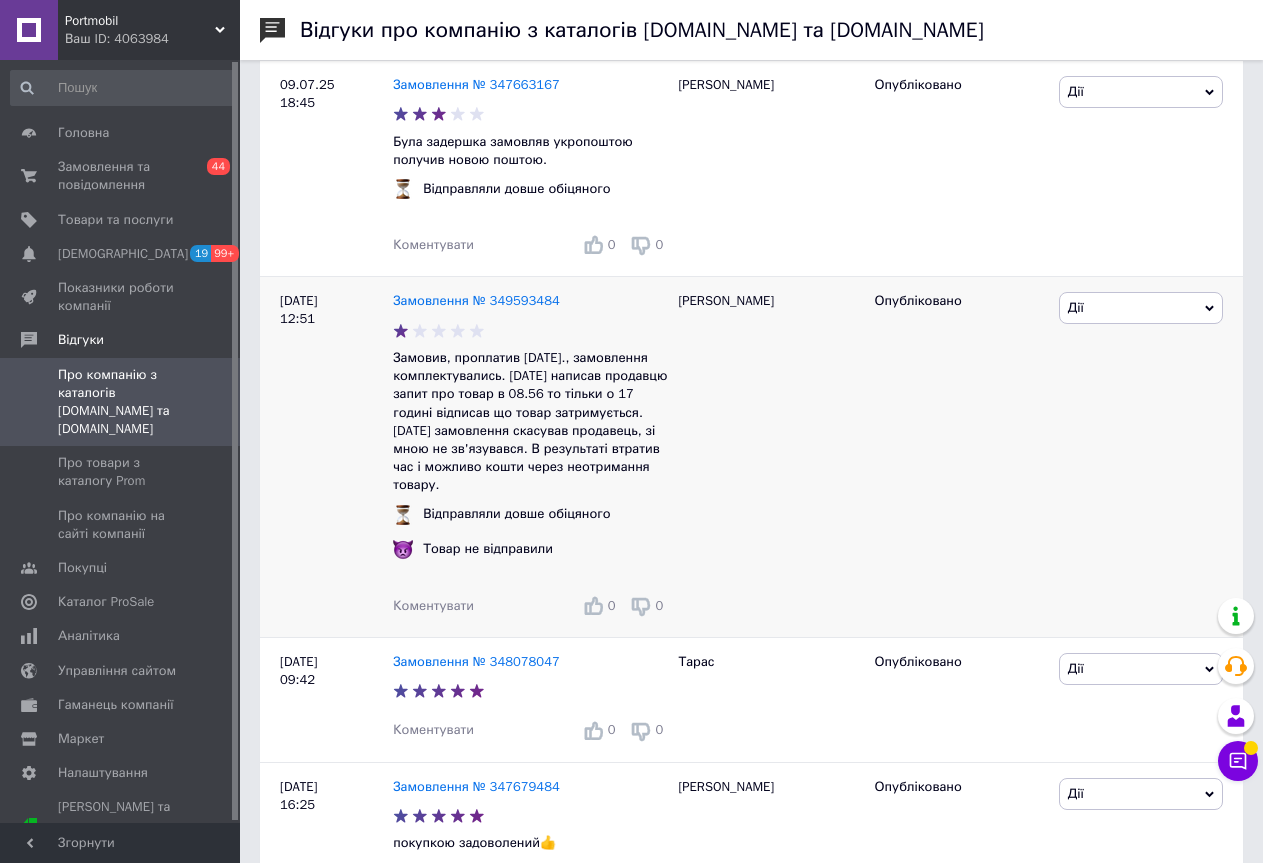 scroll, scrollTop: 100, scrollLeft: 0, axis: vertical 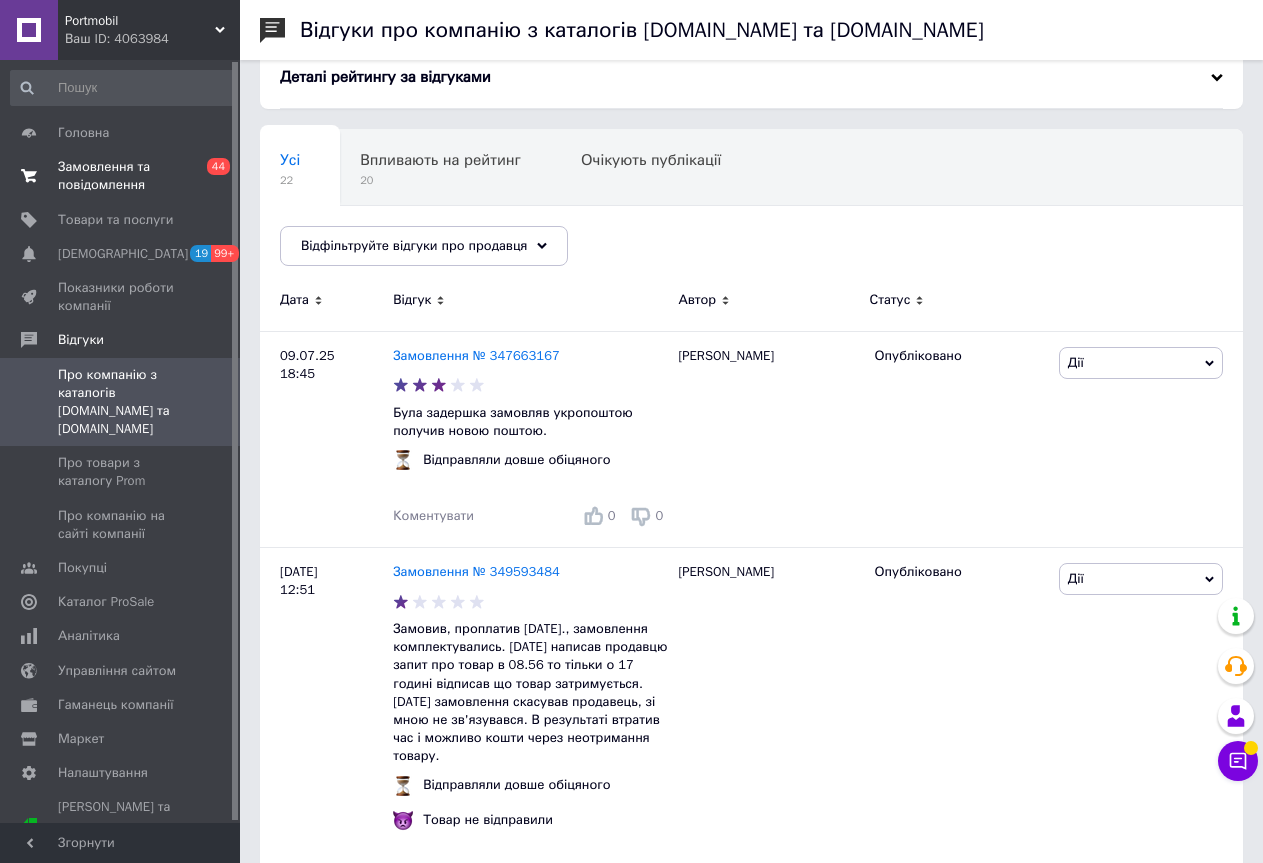 click on "Замовлення та повідомлення" at bounding box center (121, 176) 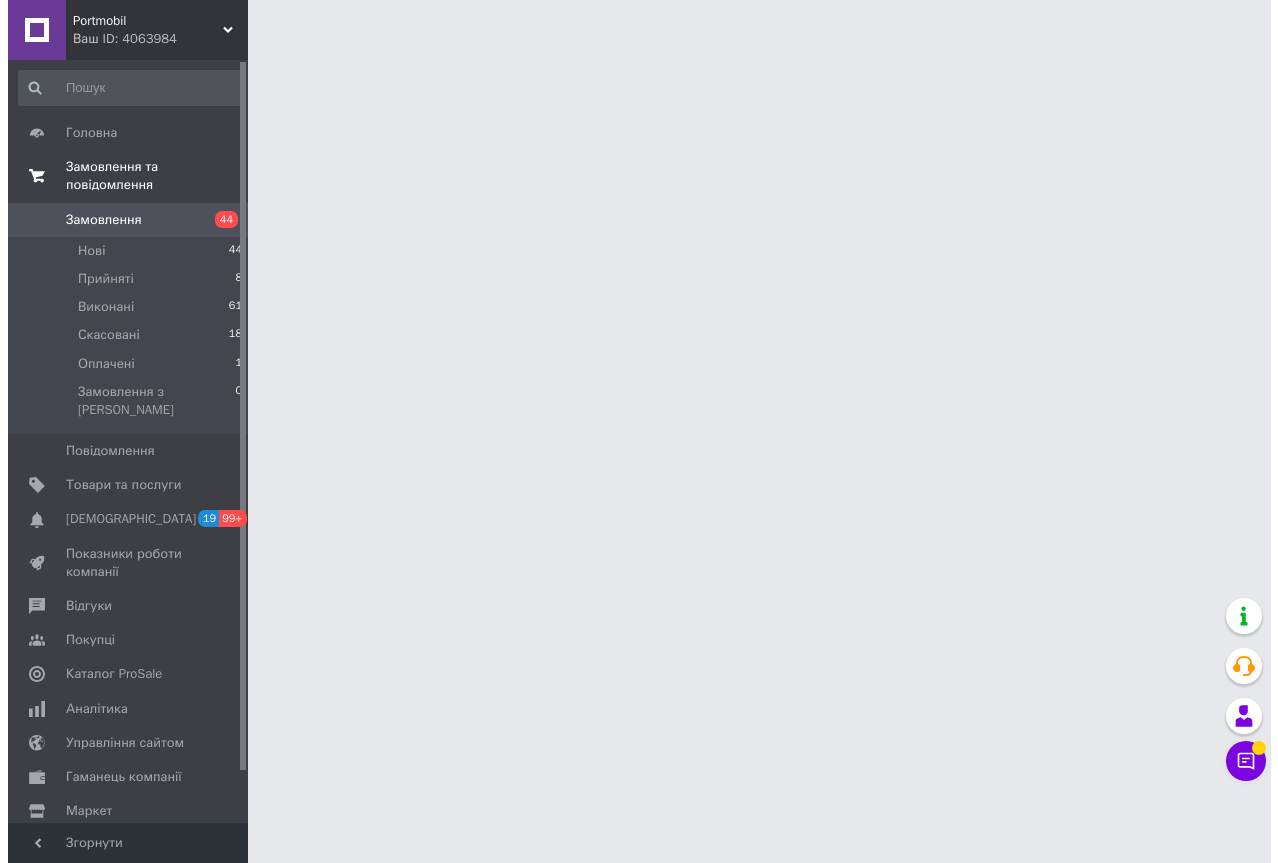 scroll, scrollTop: 0, scrollLeft: 0, axis: both 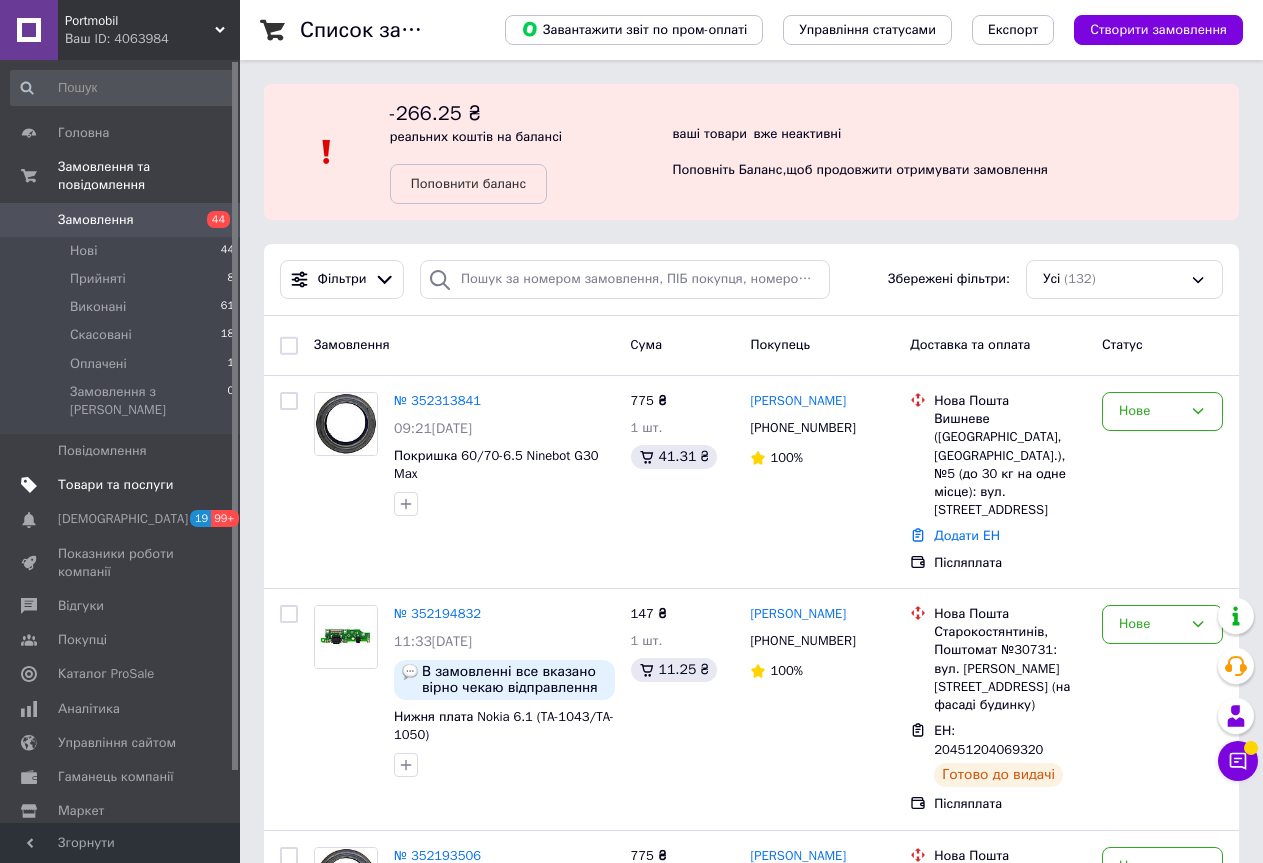 click on "Товари та послуги" at bounding box center [115, 485] 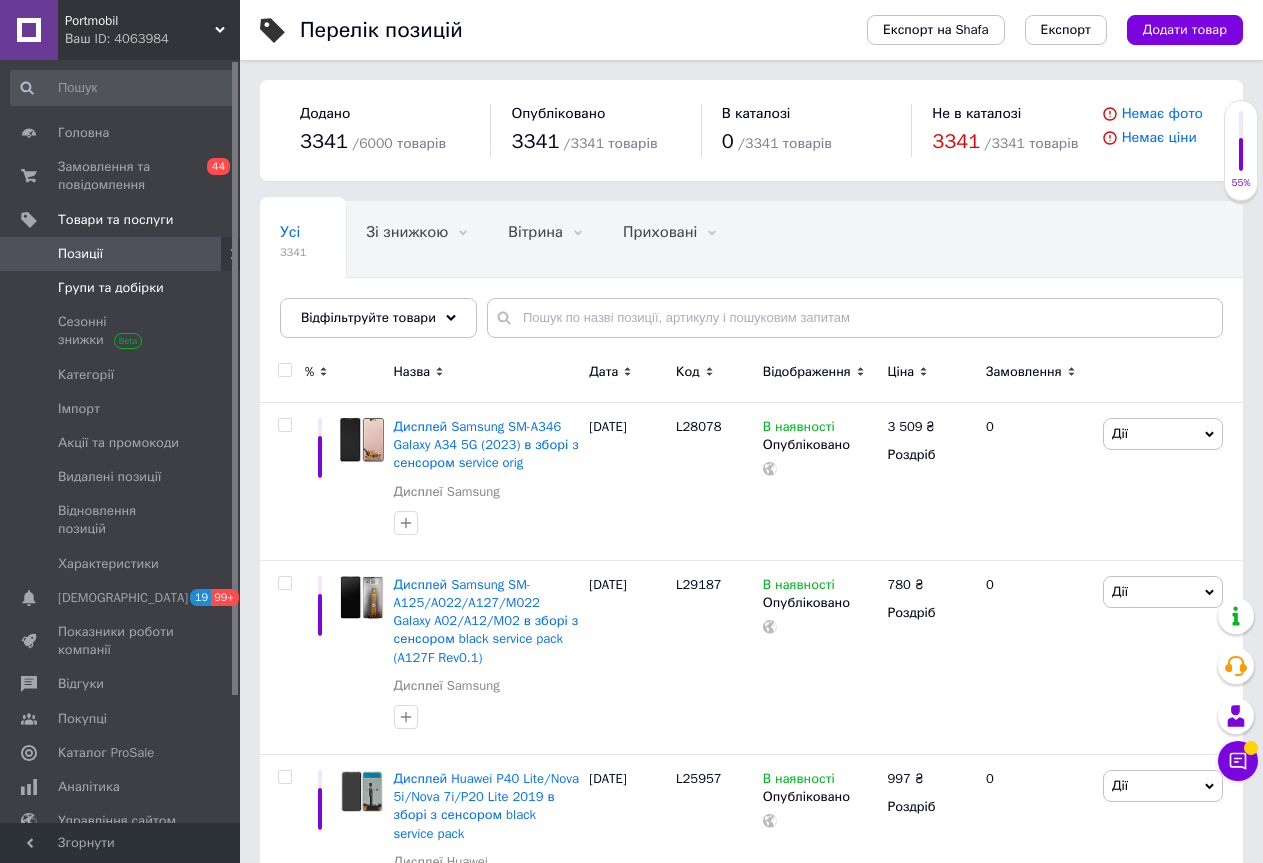 click on "Групи та добірки" at bounding box center (111, 288) 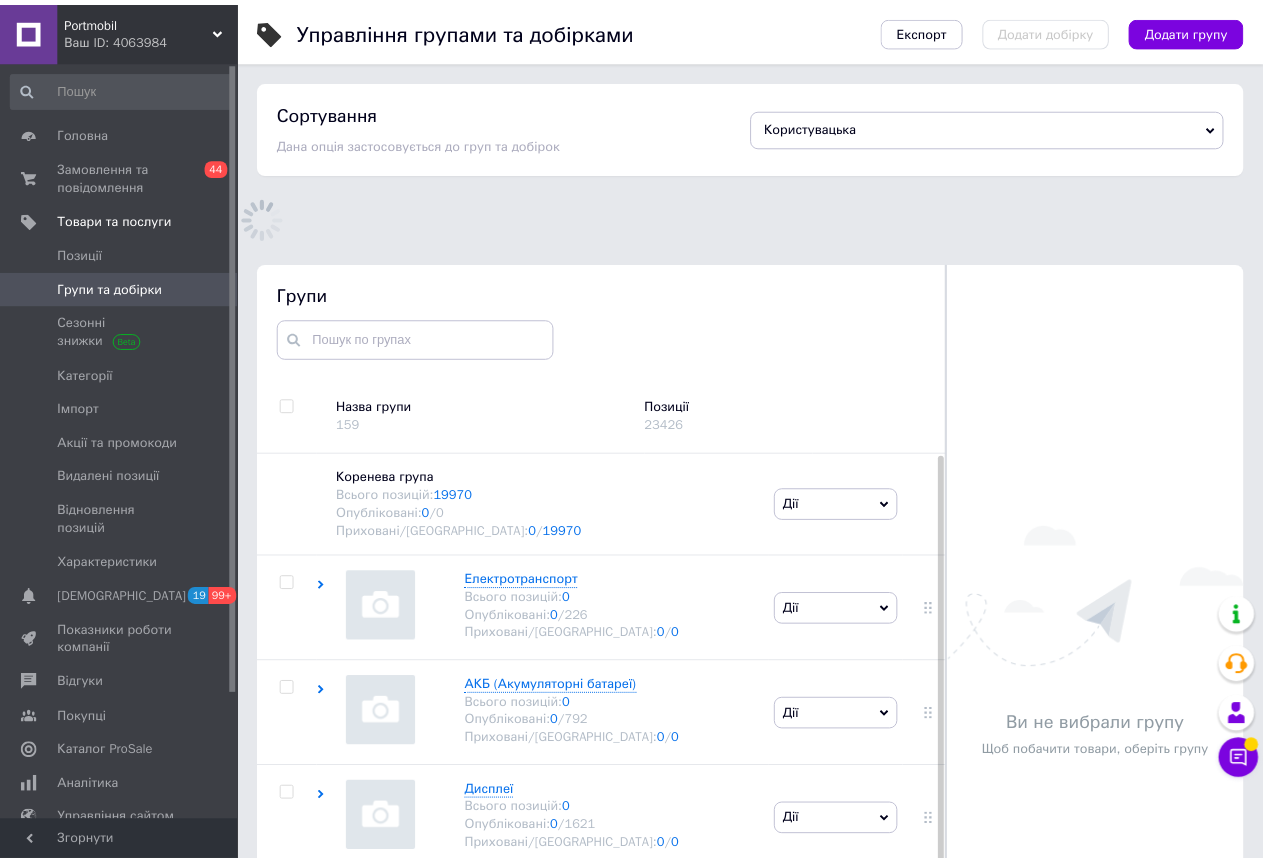 scroll, scrollTop: 97, scrollLeft: 0, axis: vertical 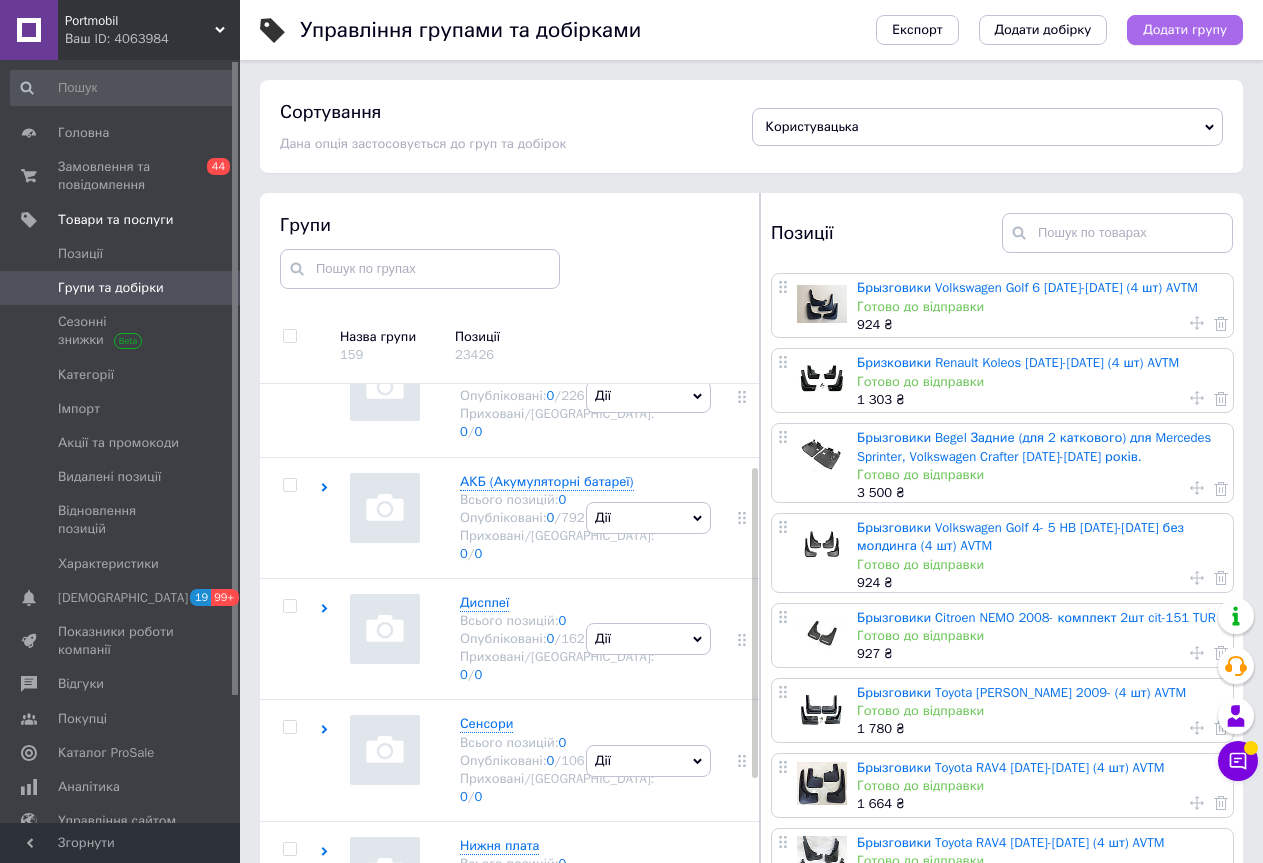 click on "Додати групу" at bounding box center [1185, 30] 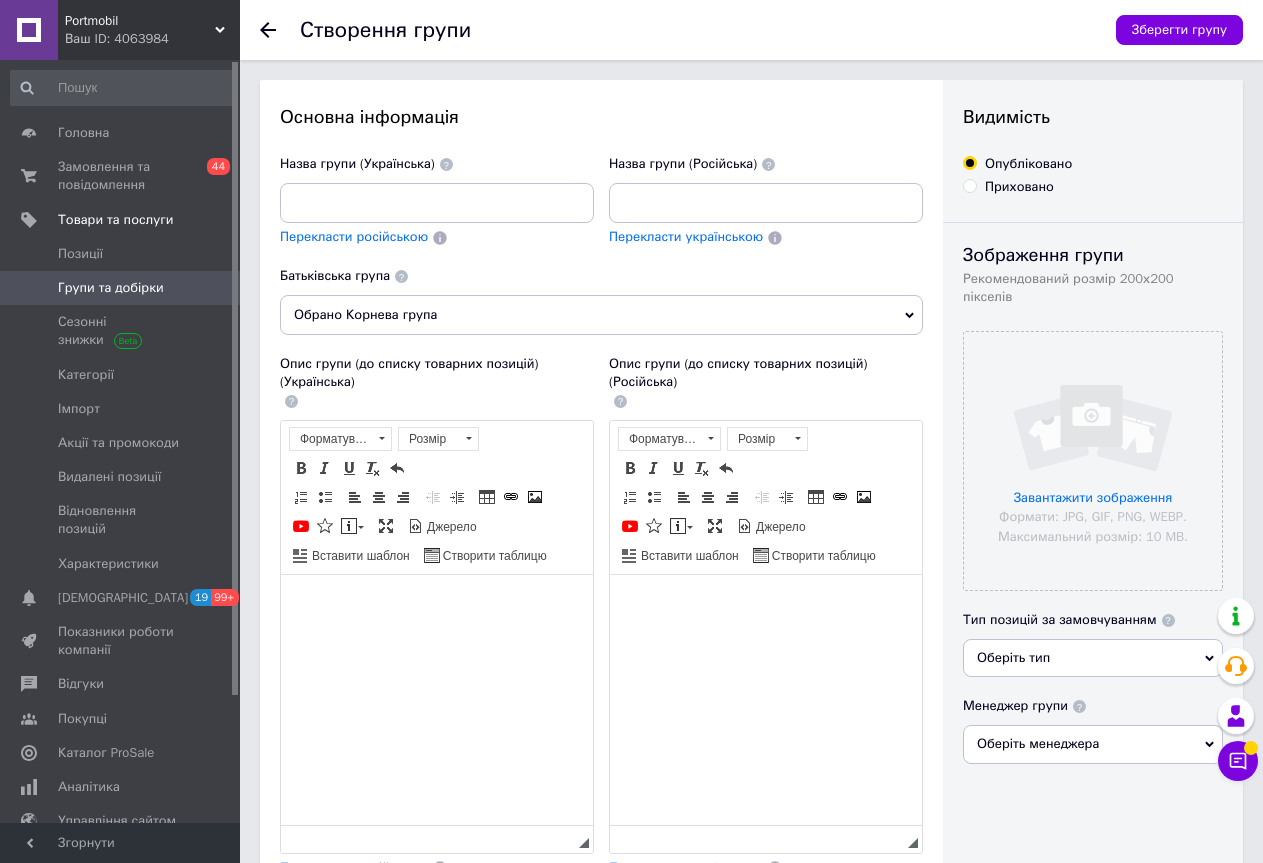 scroll, scrollTop: 0, scrollLeft: 0, axis: both 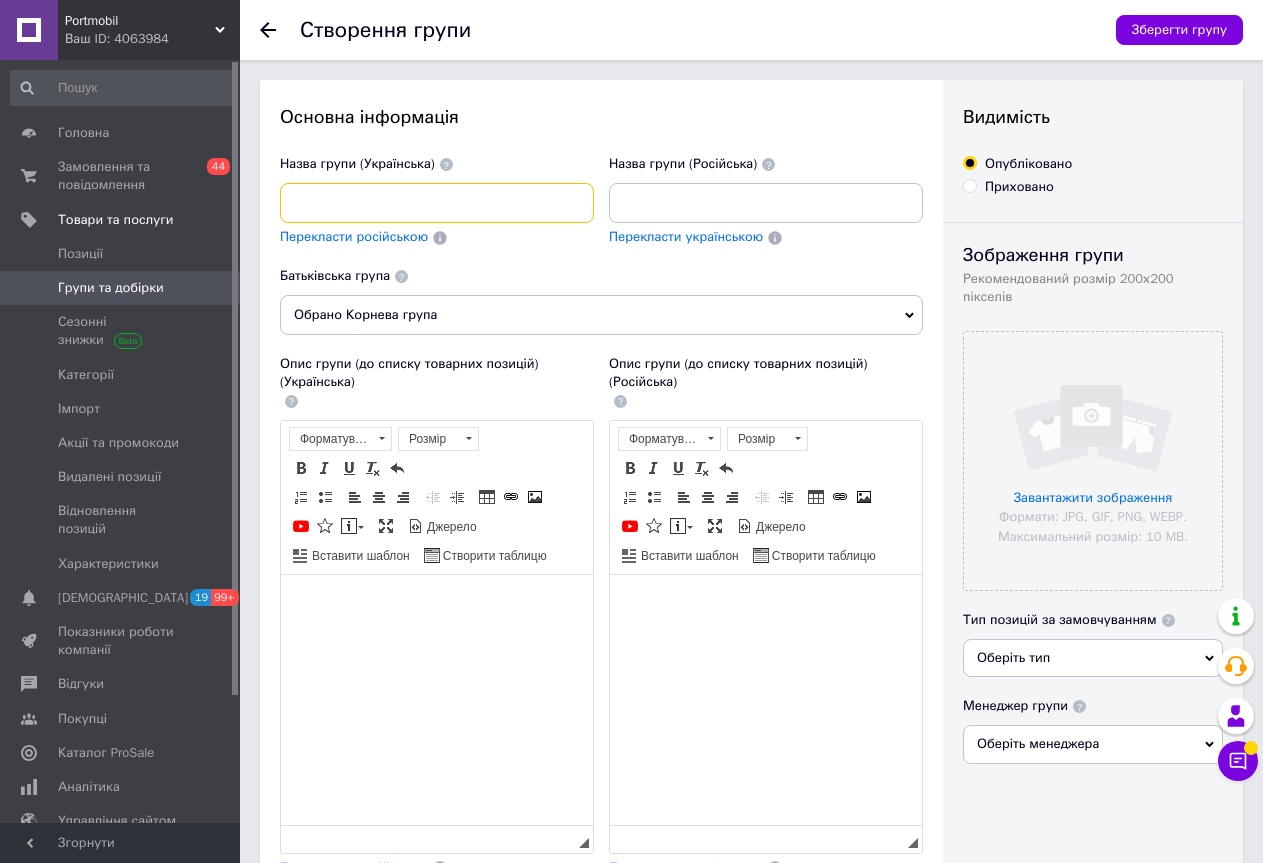 click at bounding box center [437, 203] 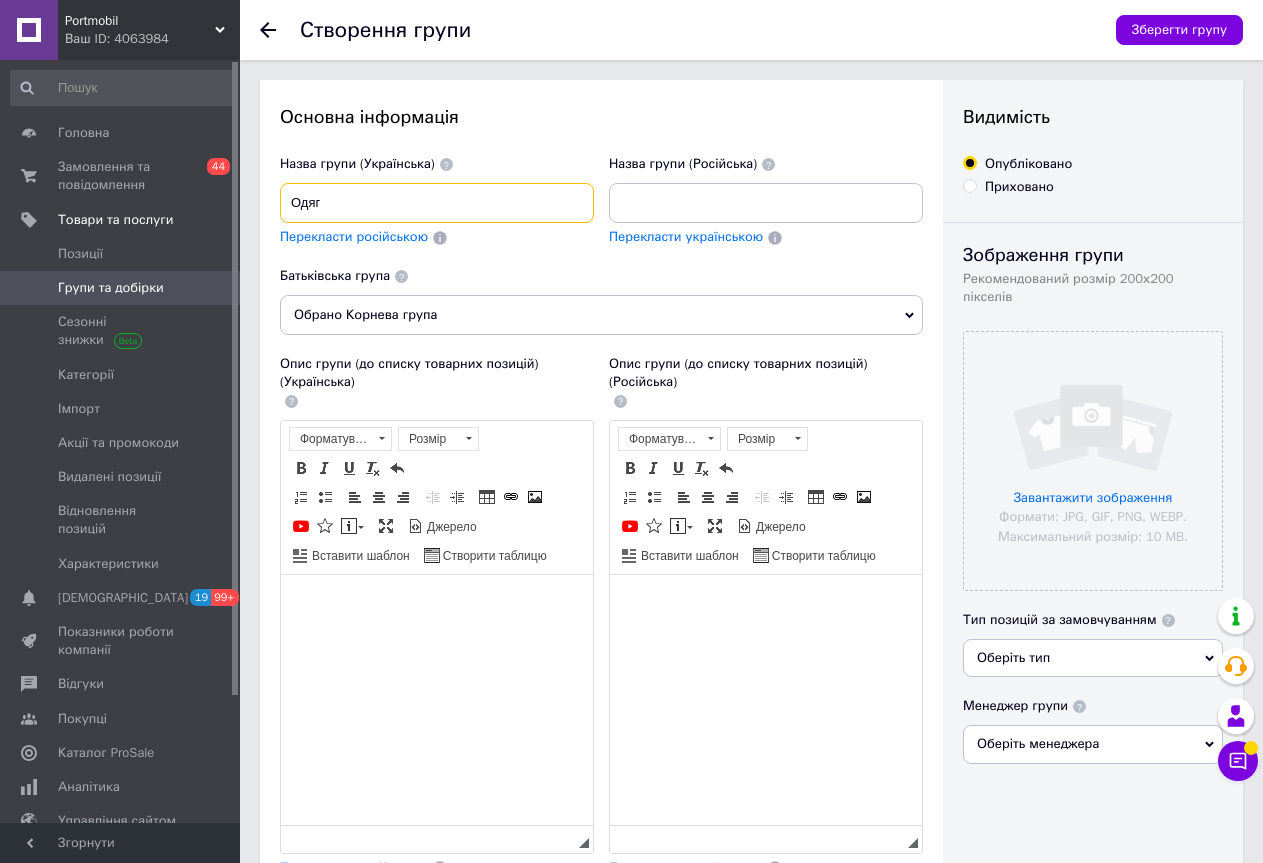type on "Одяг" 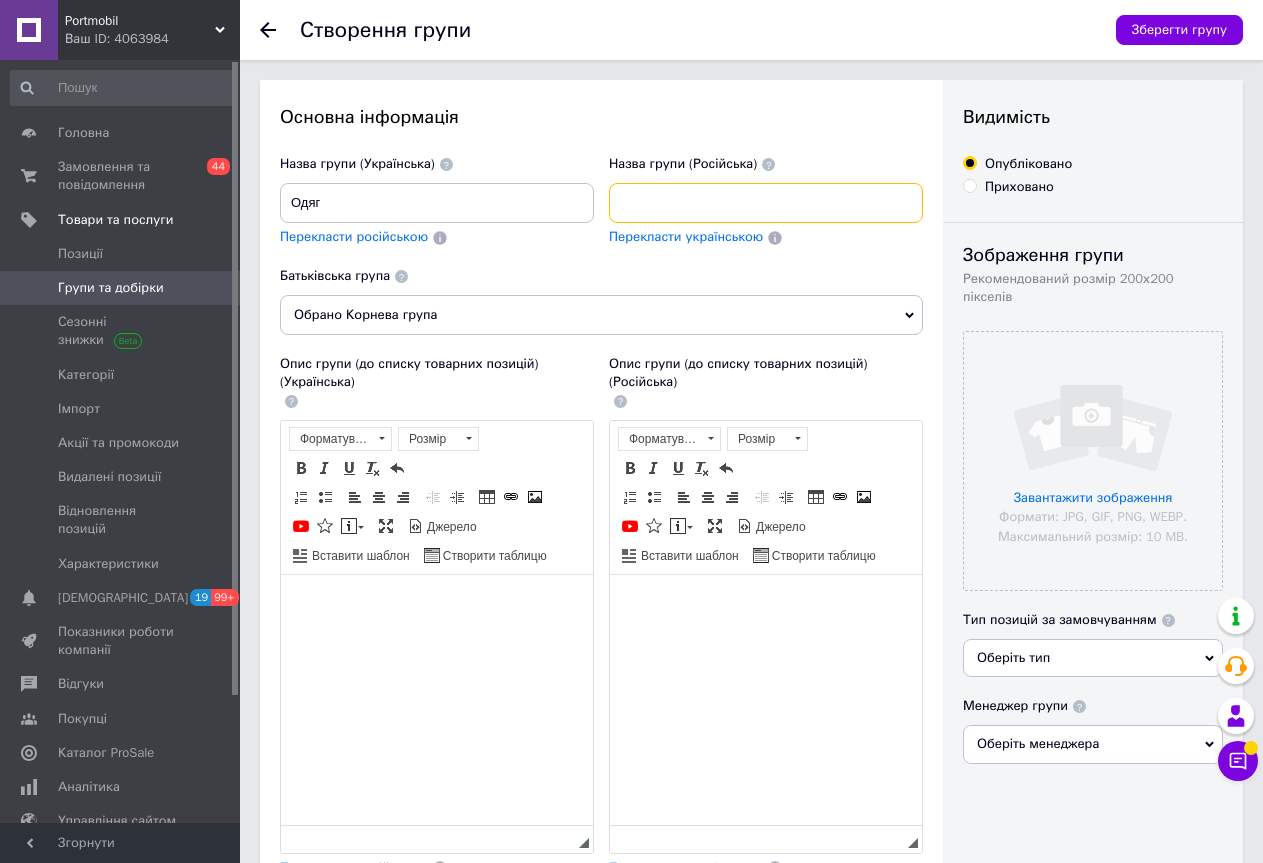click at bounding box center [766, 203] 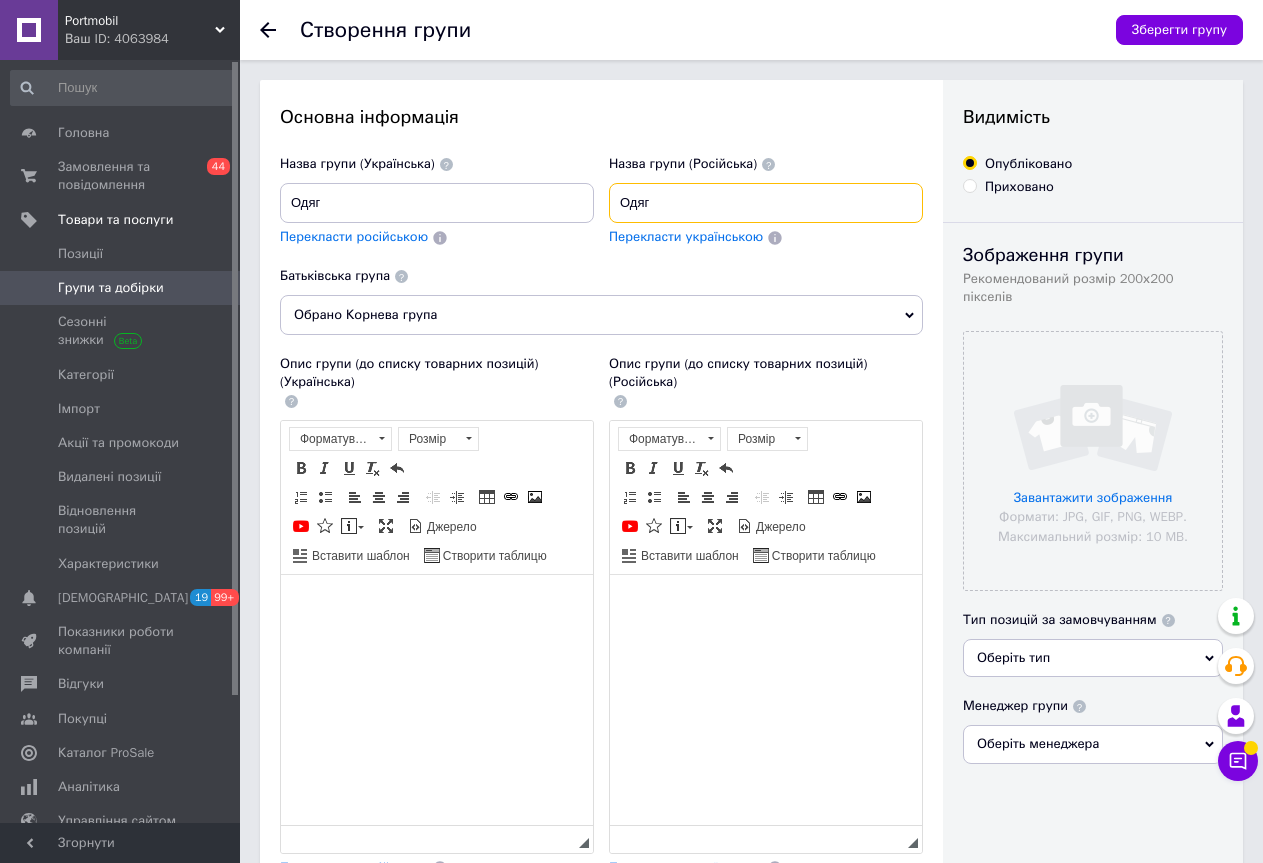 type on "Одяг" 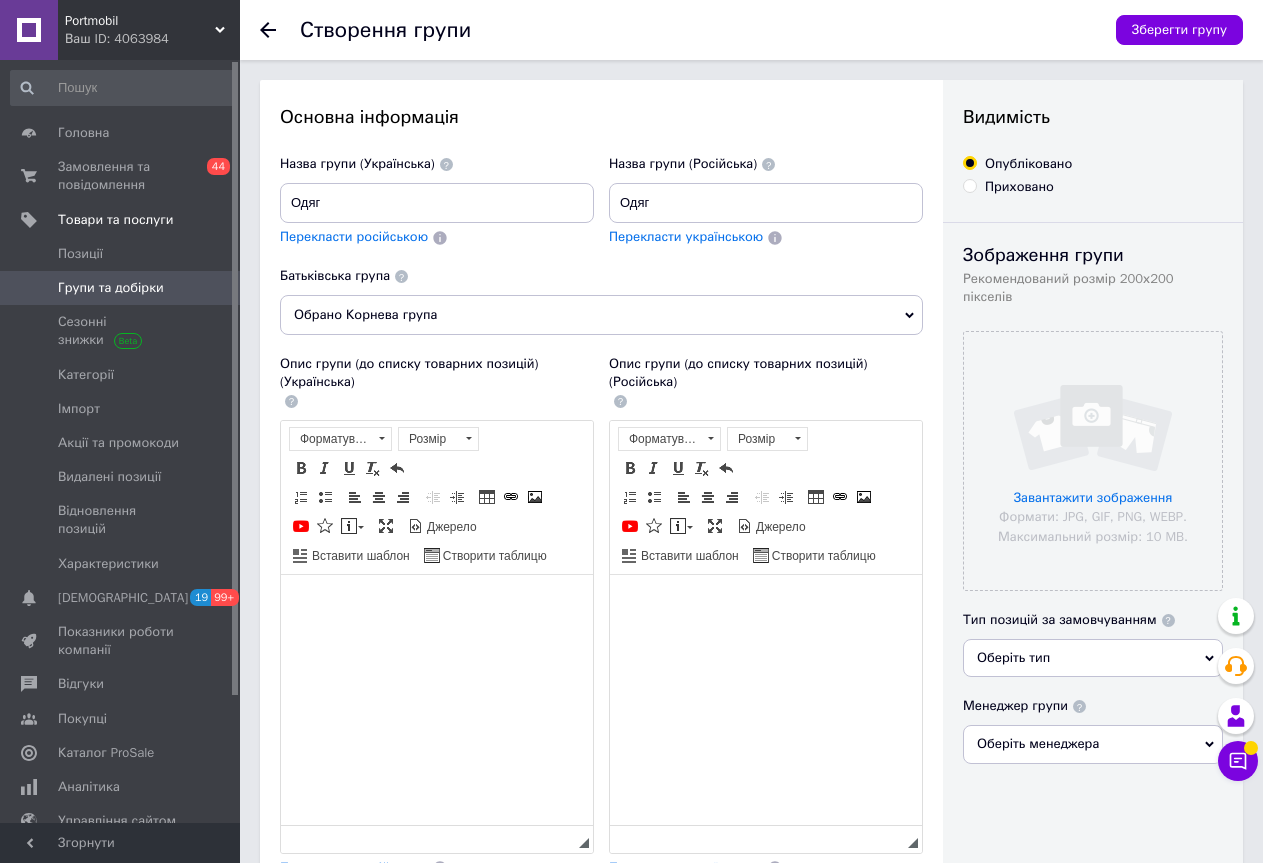 click at bounding box center (437, 604) 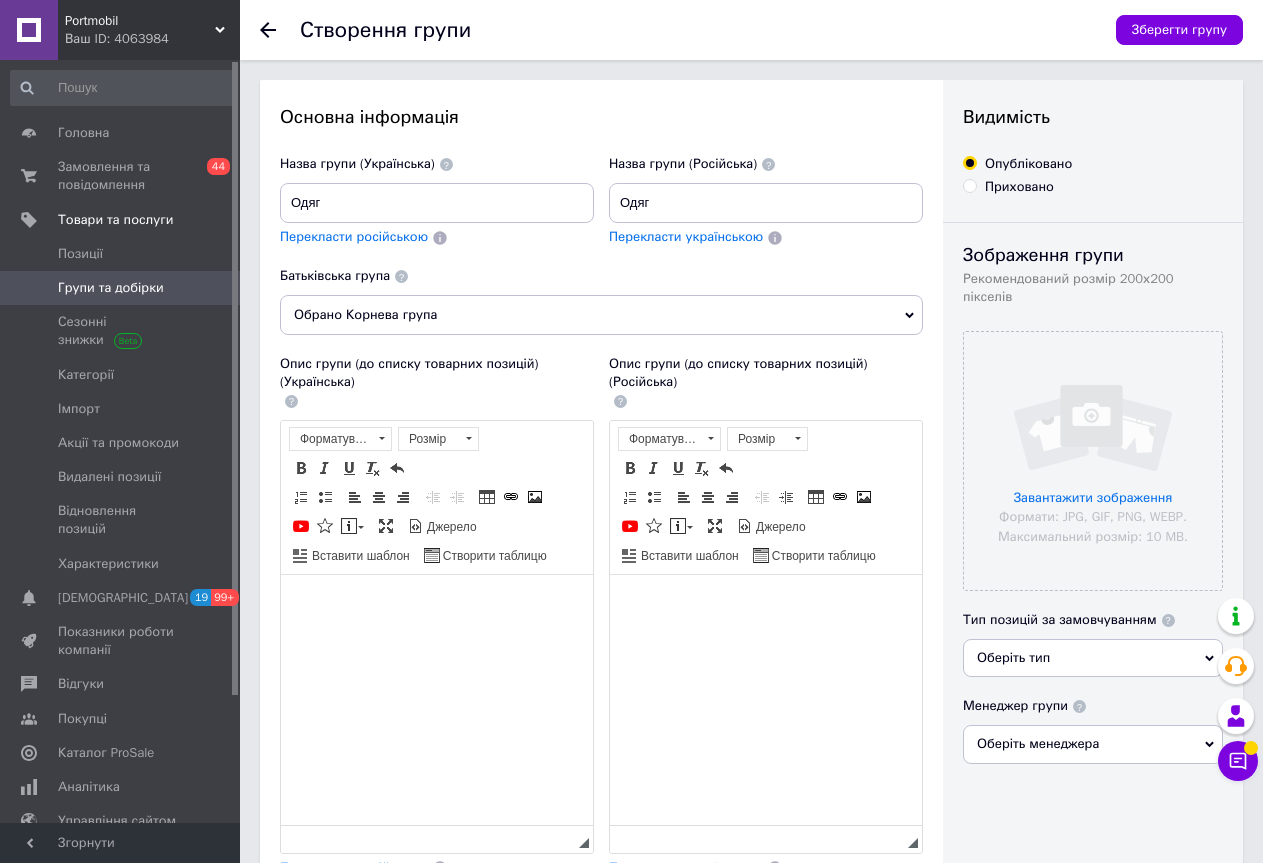 type 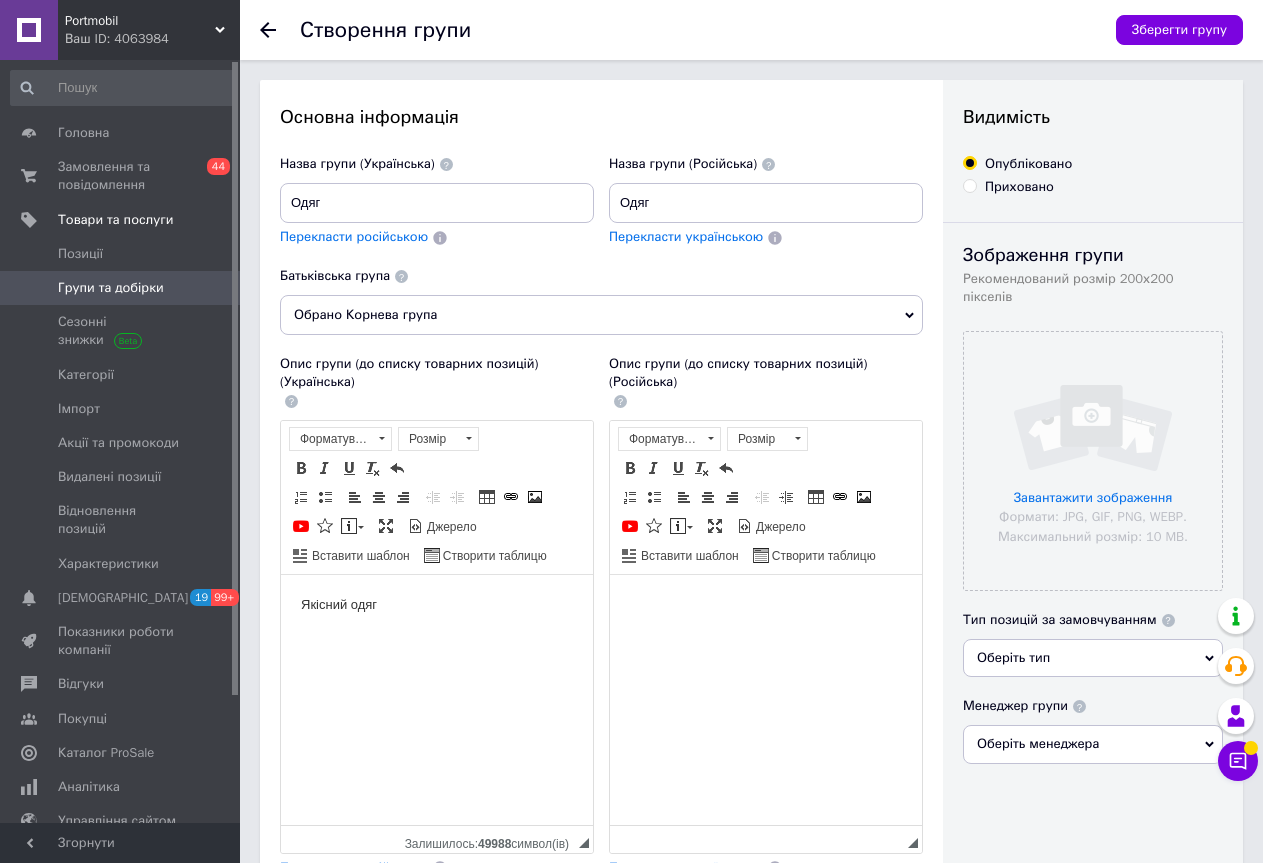 click on "Якісний одяг" at bounding box center [437, 604] 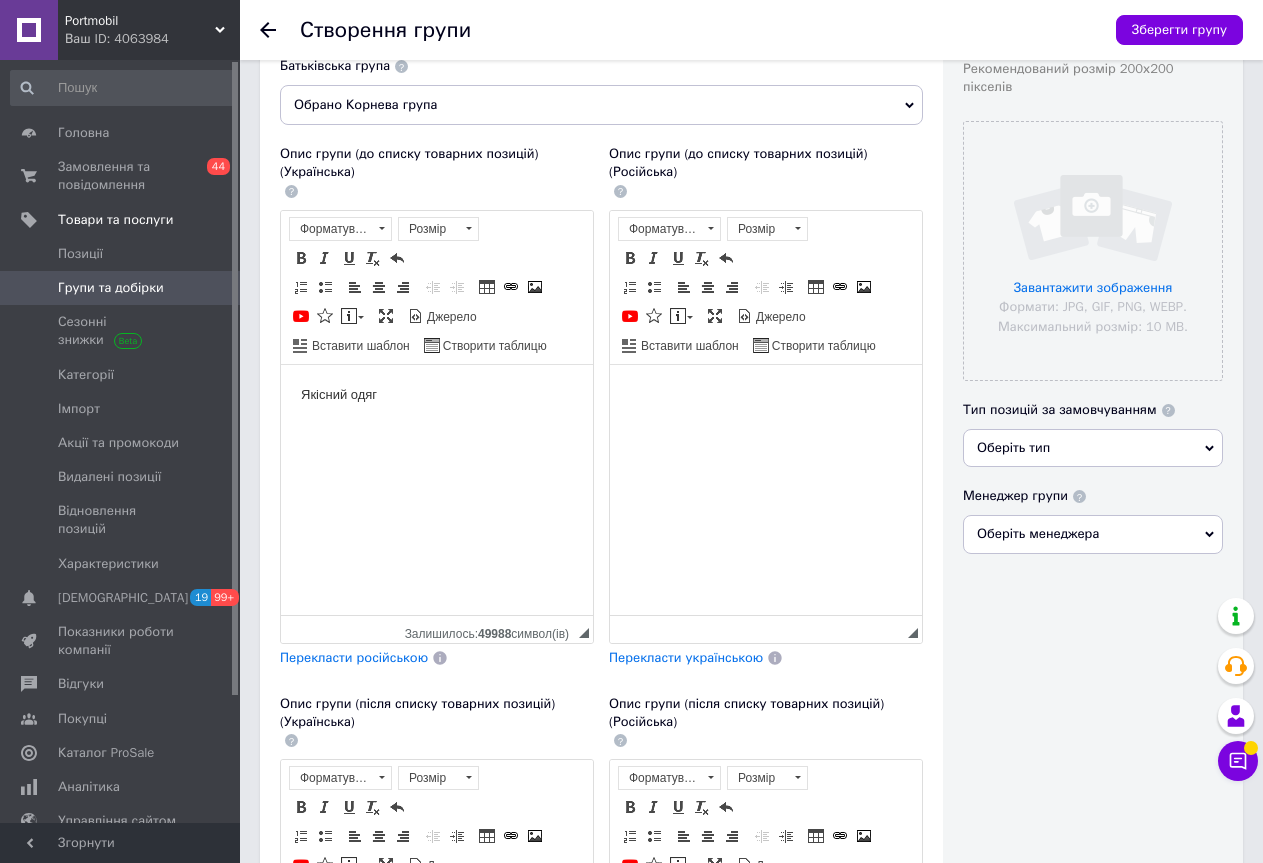 scroll, scrollTop: 500, scrollLeft: 0, axis: vertical 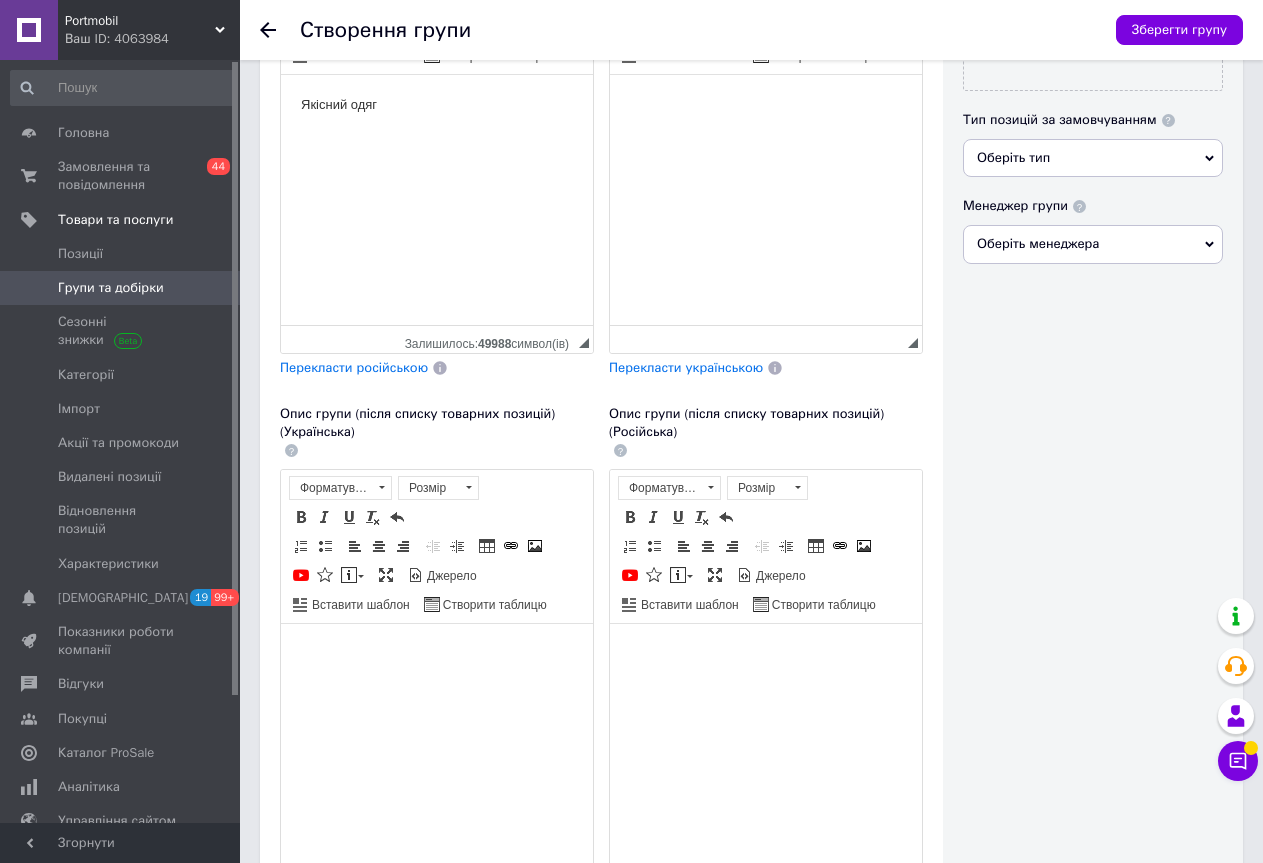 click on "Перекласти російською" at bounding box center [354, 367] 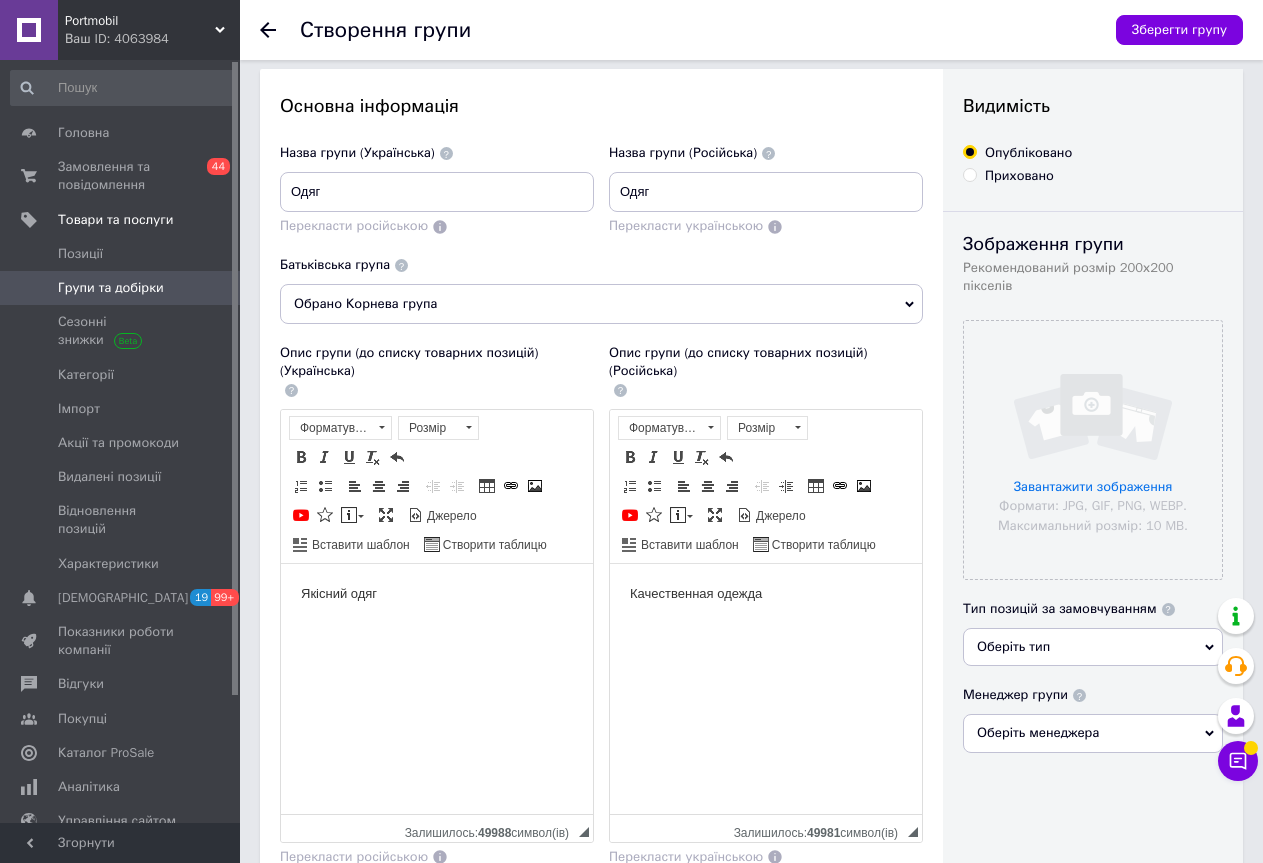 scroll, scrollTop: 0, scrollLeft: 0, axis: both 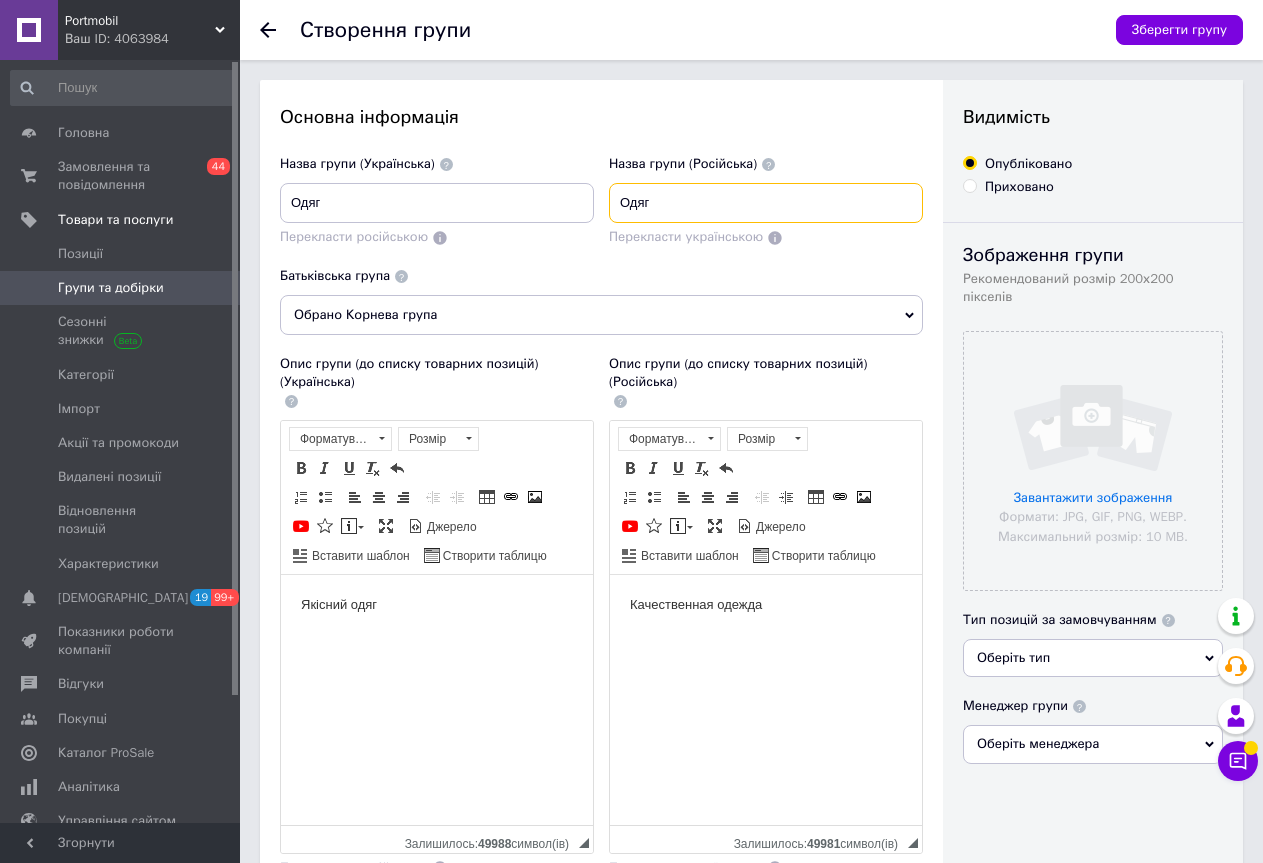 click on "Одяг" at bounding box center [766, 203] 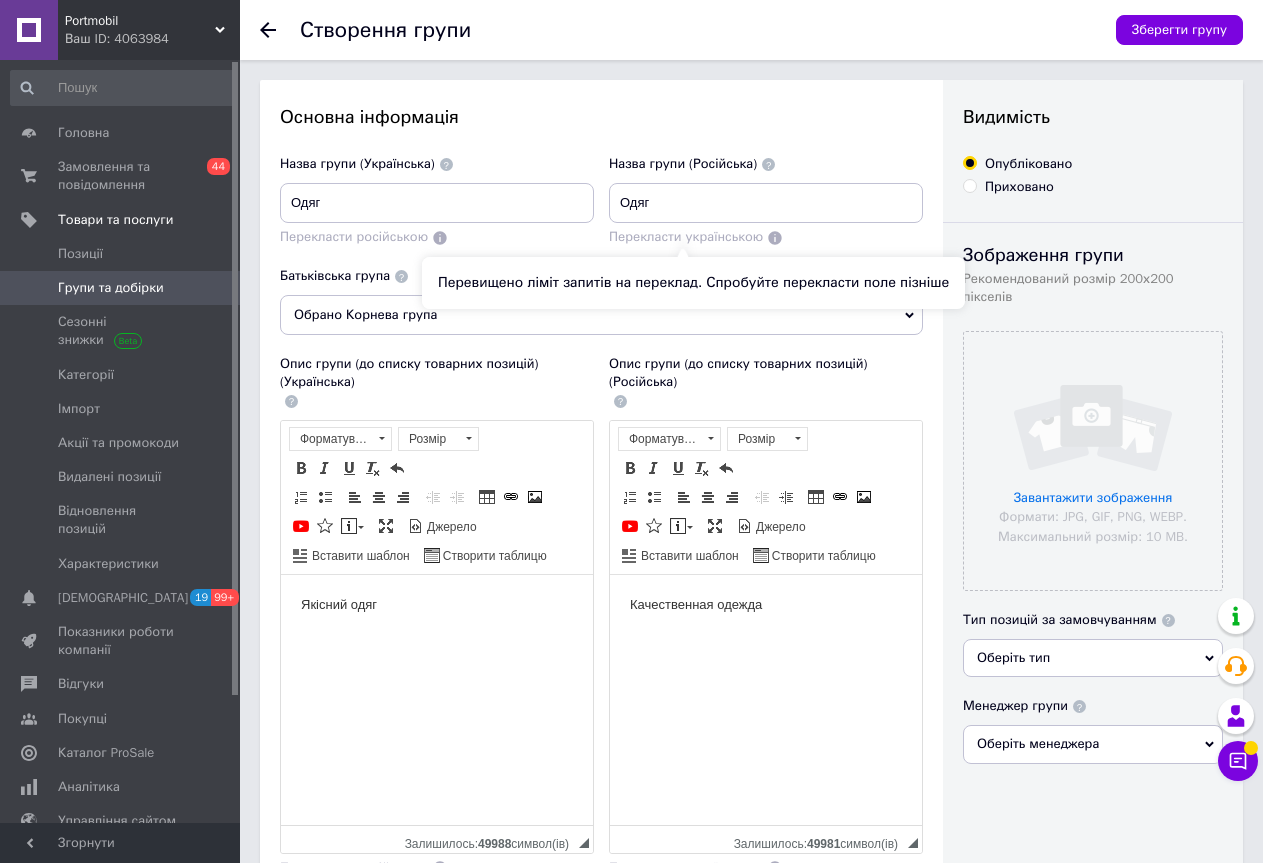 click on "Перекласти українською" at bounding box center (686, 236) 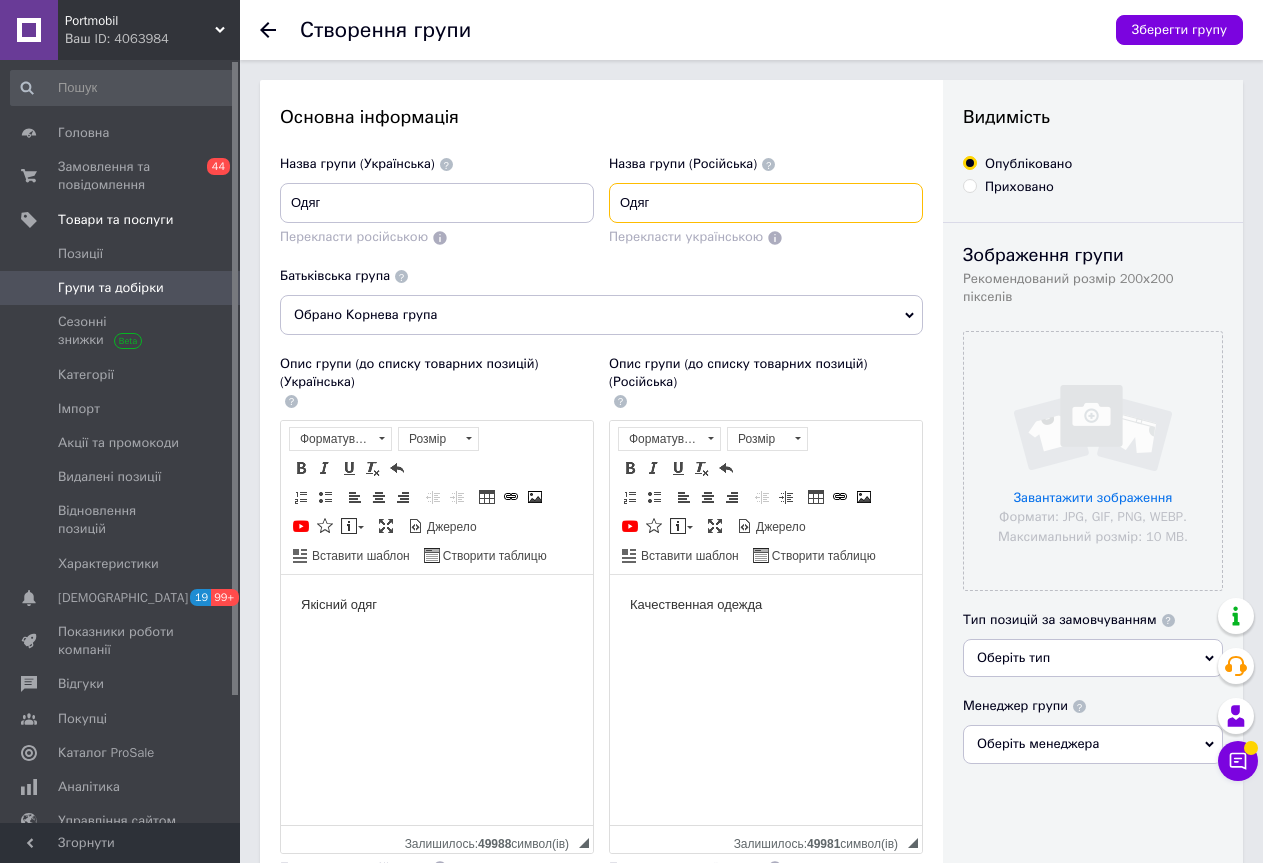 drag, startPoint x: 671, startPoint y: 203, endPoint x: 604, endPoint y: 197, distance: 67.26812 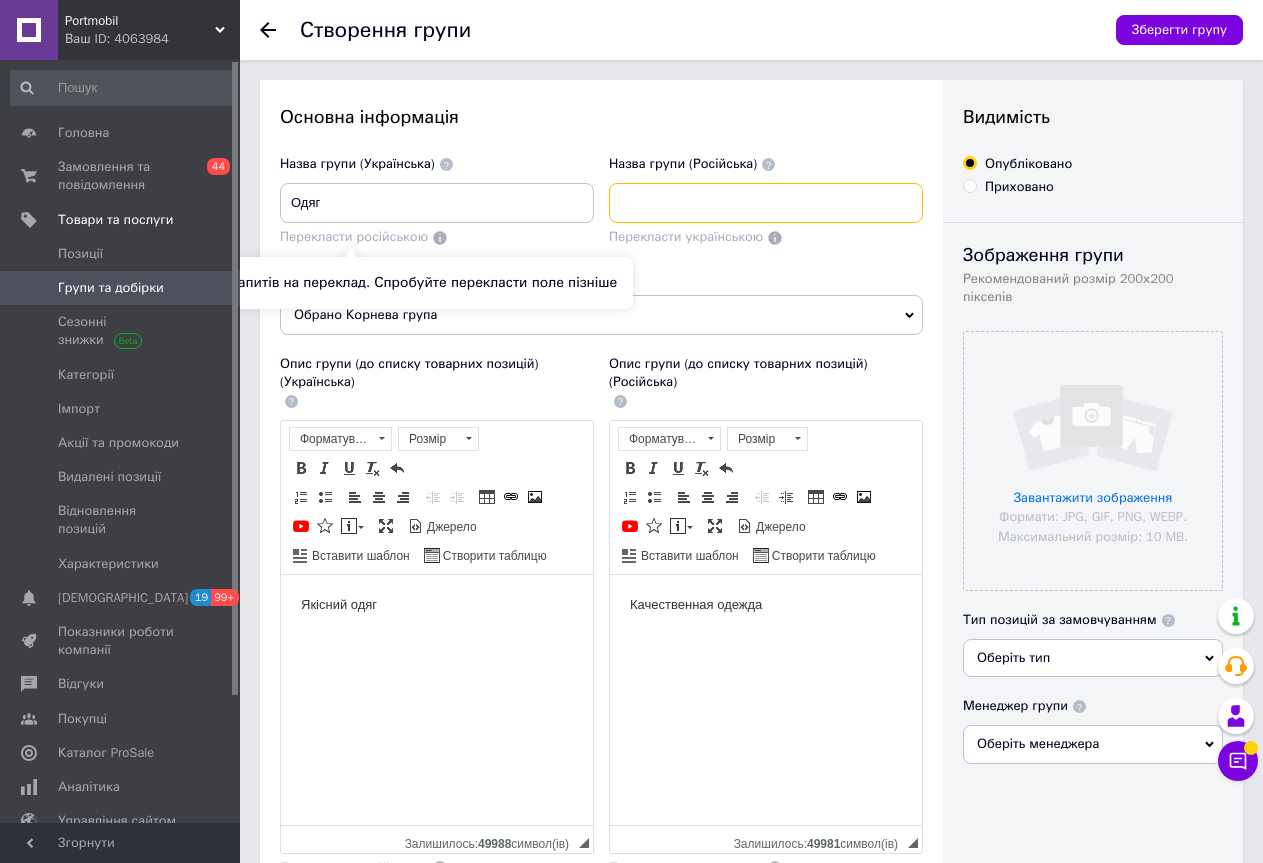 type 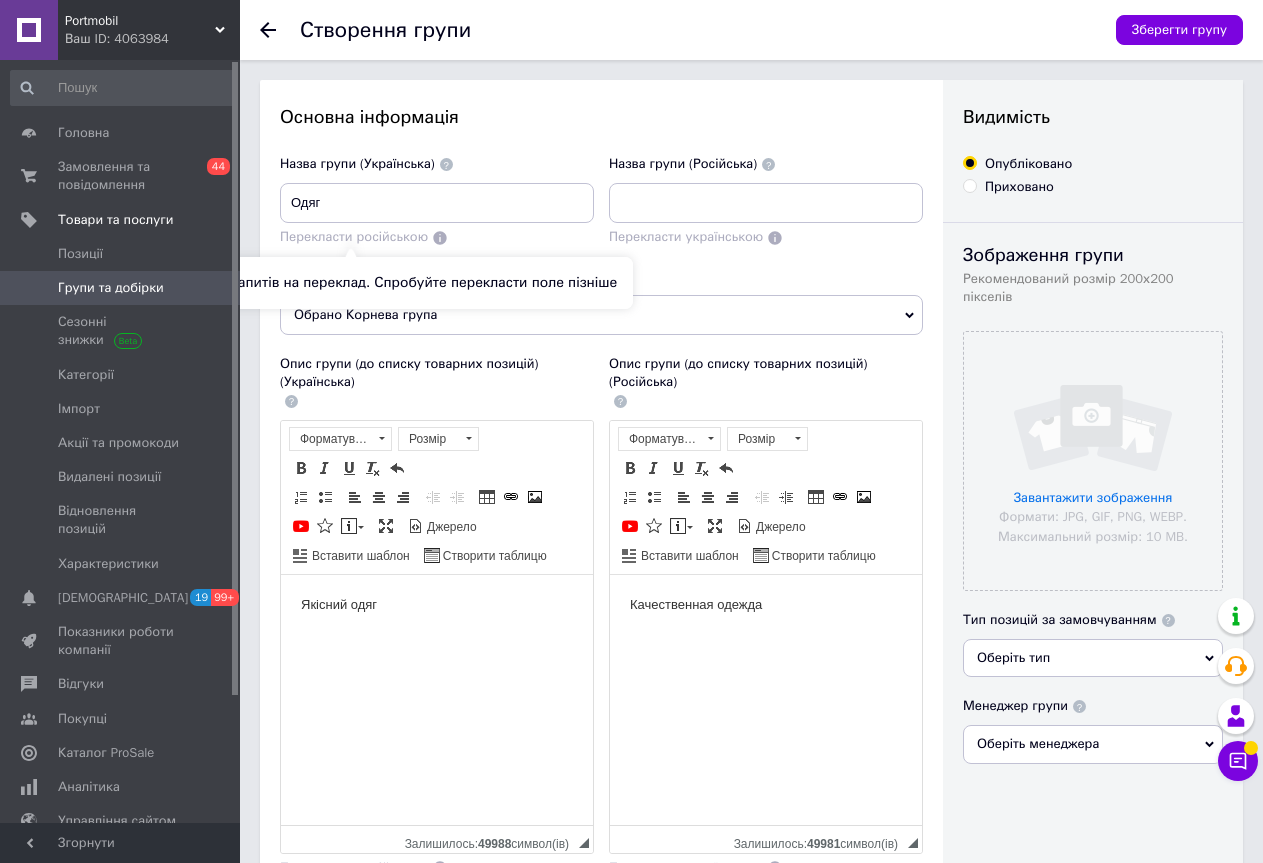 click on "Перекласти російською" at bounding box center (354, 236) 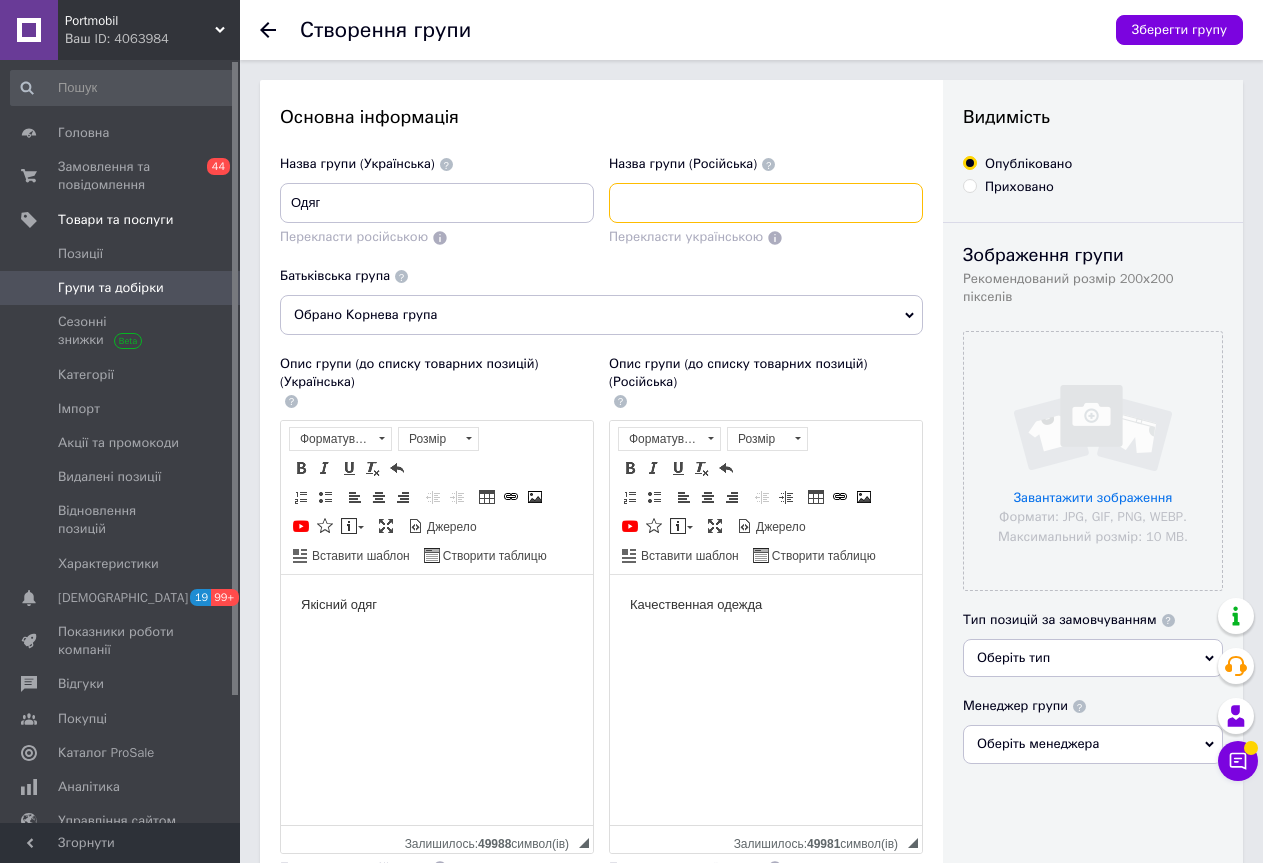 click at bounding box center (766, 203) 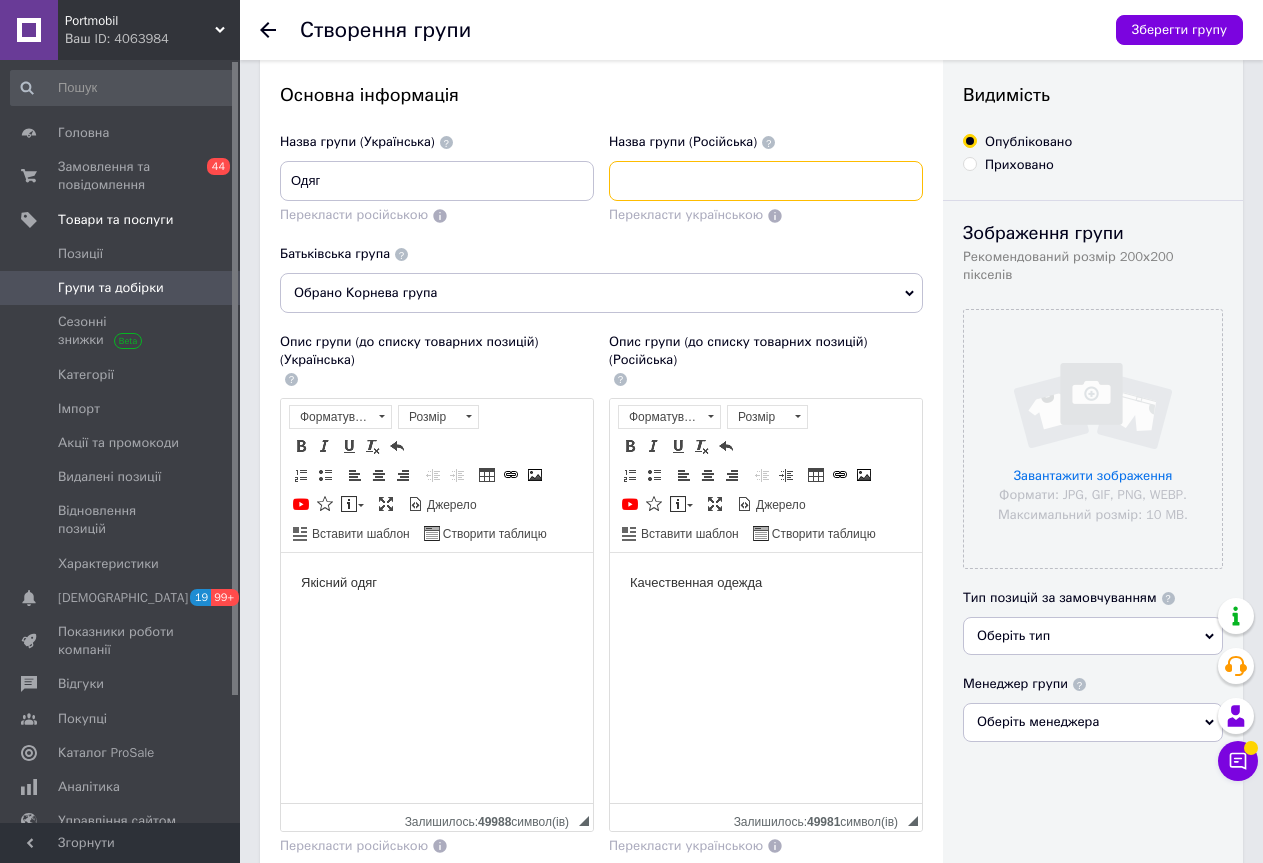 scroll, scrollTop: 0, scrollLeft: 0, axis: both 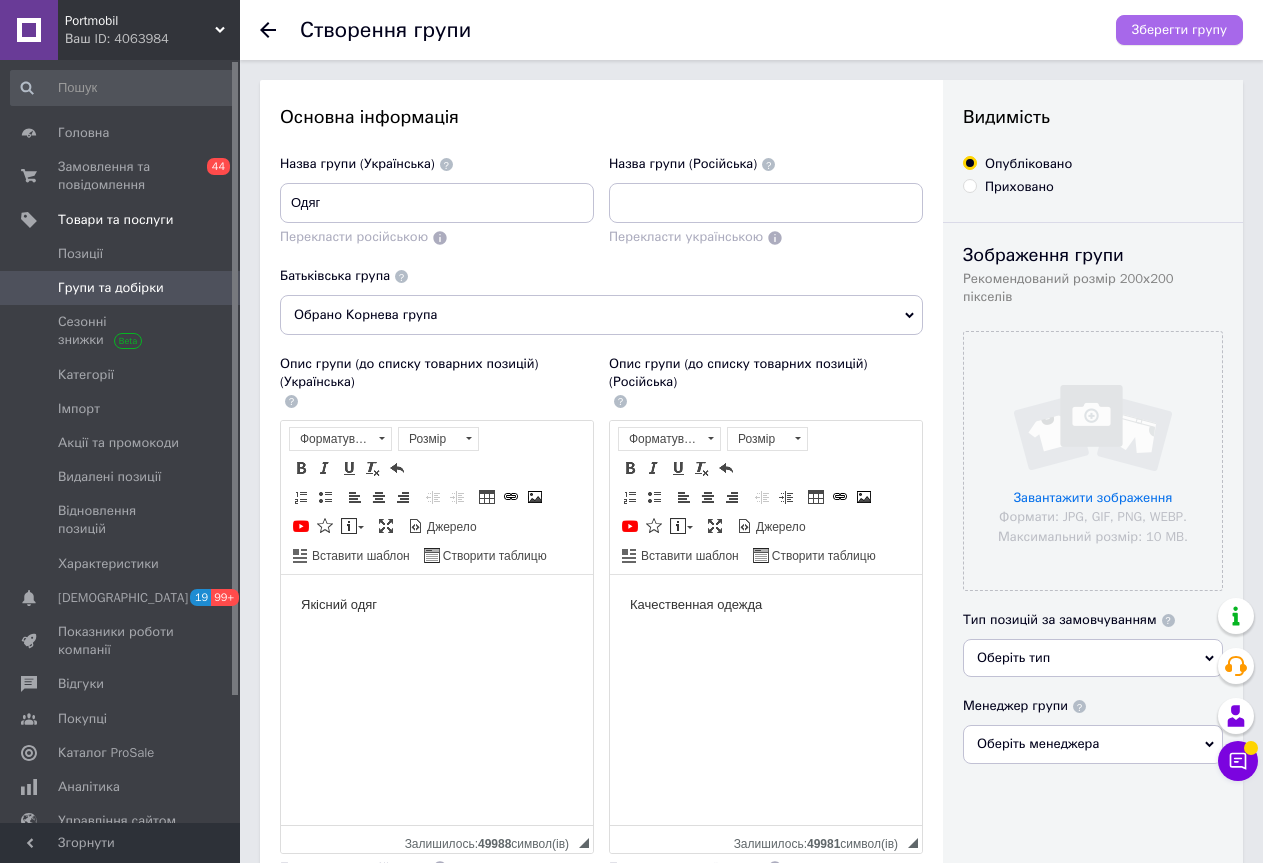 click on "Зберегти групу" at bounding box center (1179, 30) 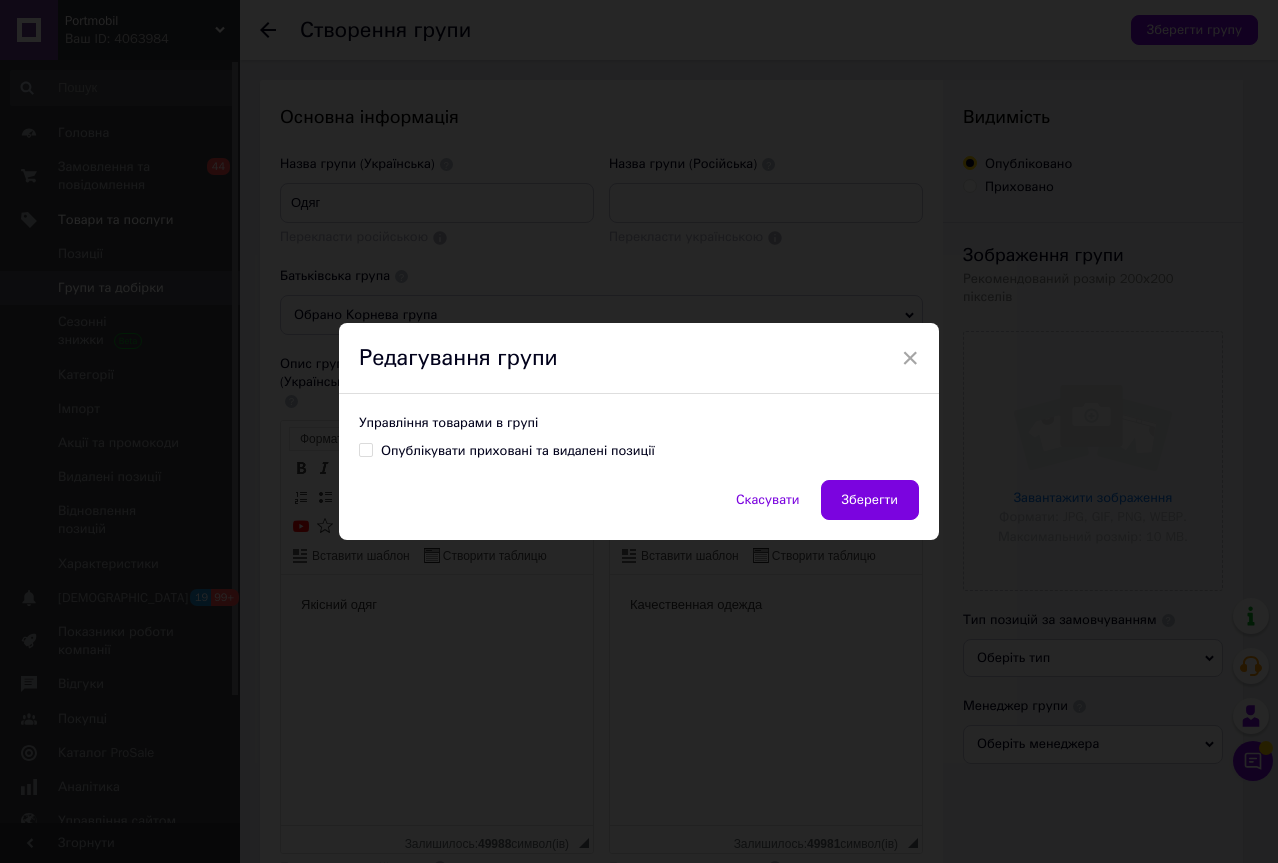click on "Зберегти" at bounding box center (870, 500) 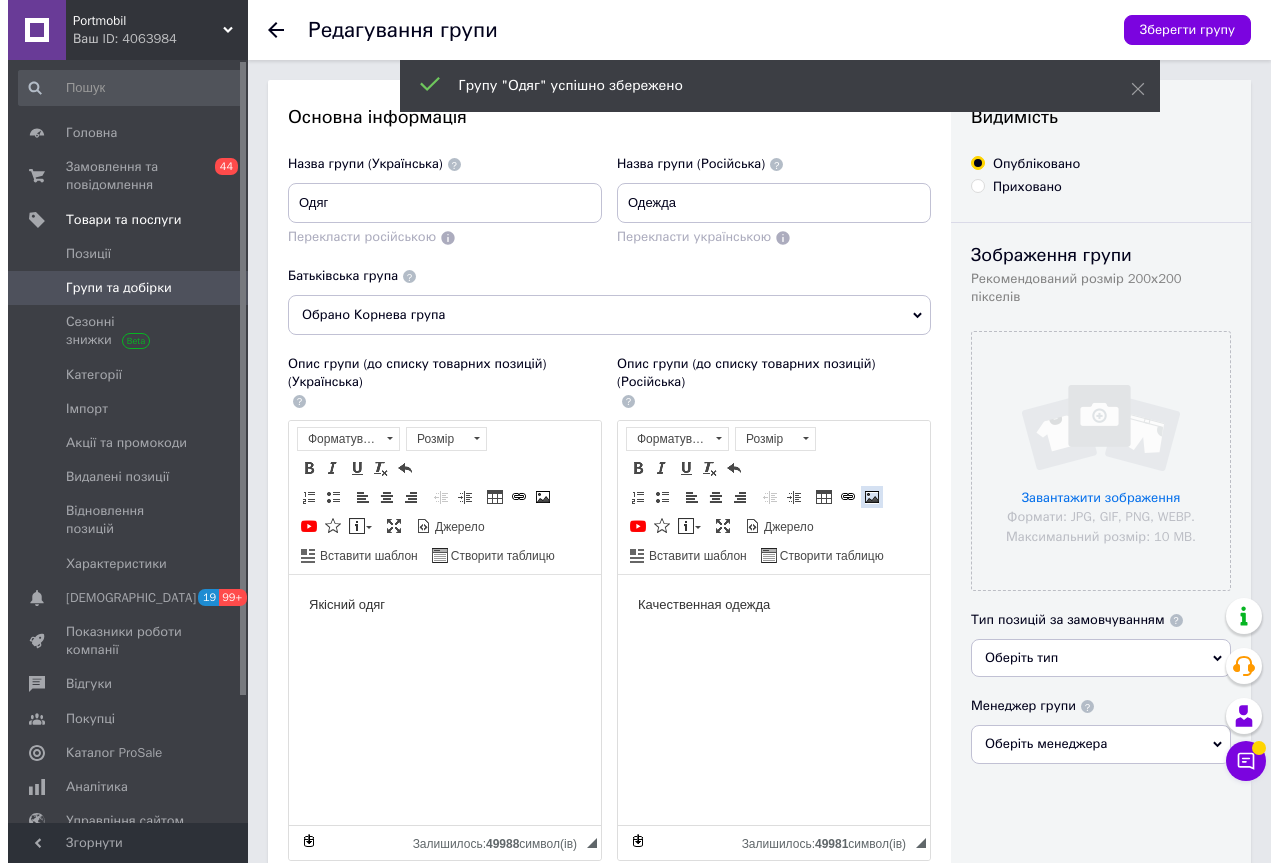 scroll, scrollTop: 0, scrollLeft: 0, axis: both 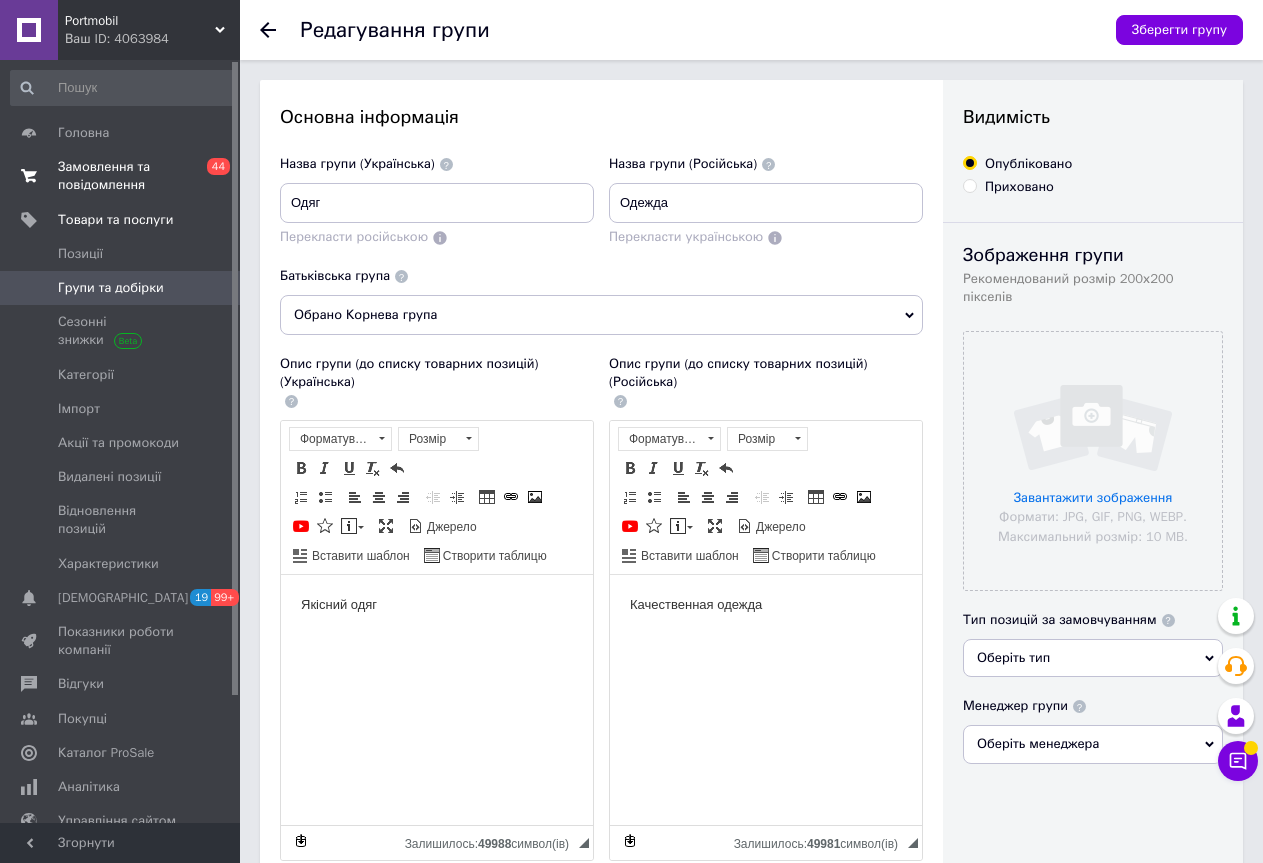 click on "Замовлення та повідомлення" at bounding box center [121, 176] 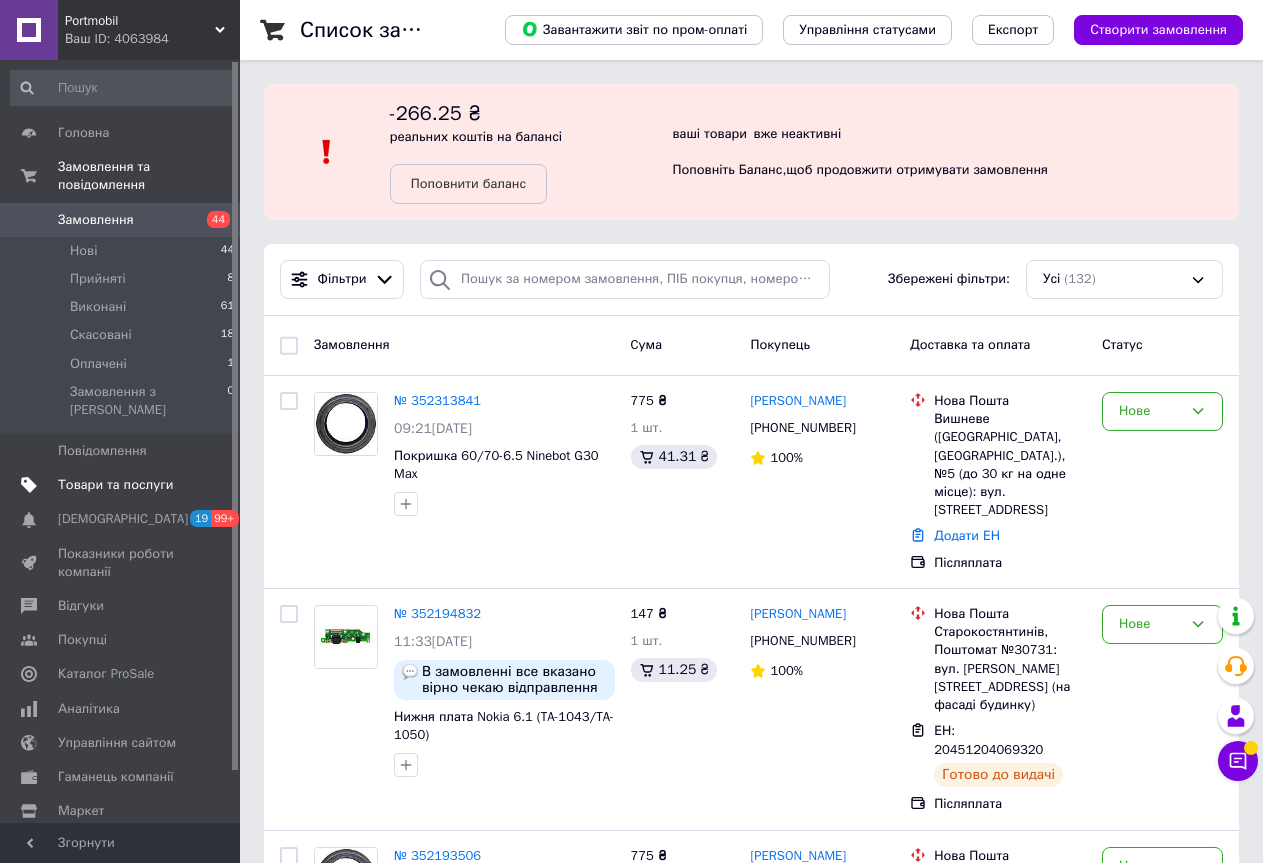 click on "Товари та послуги" at bounding box center [115, 485] 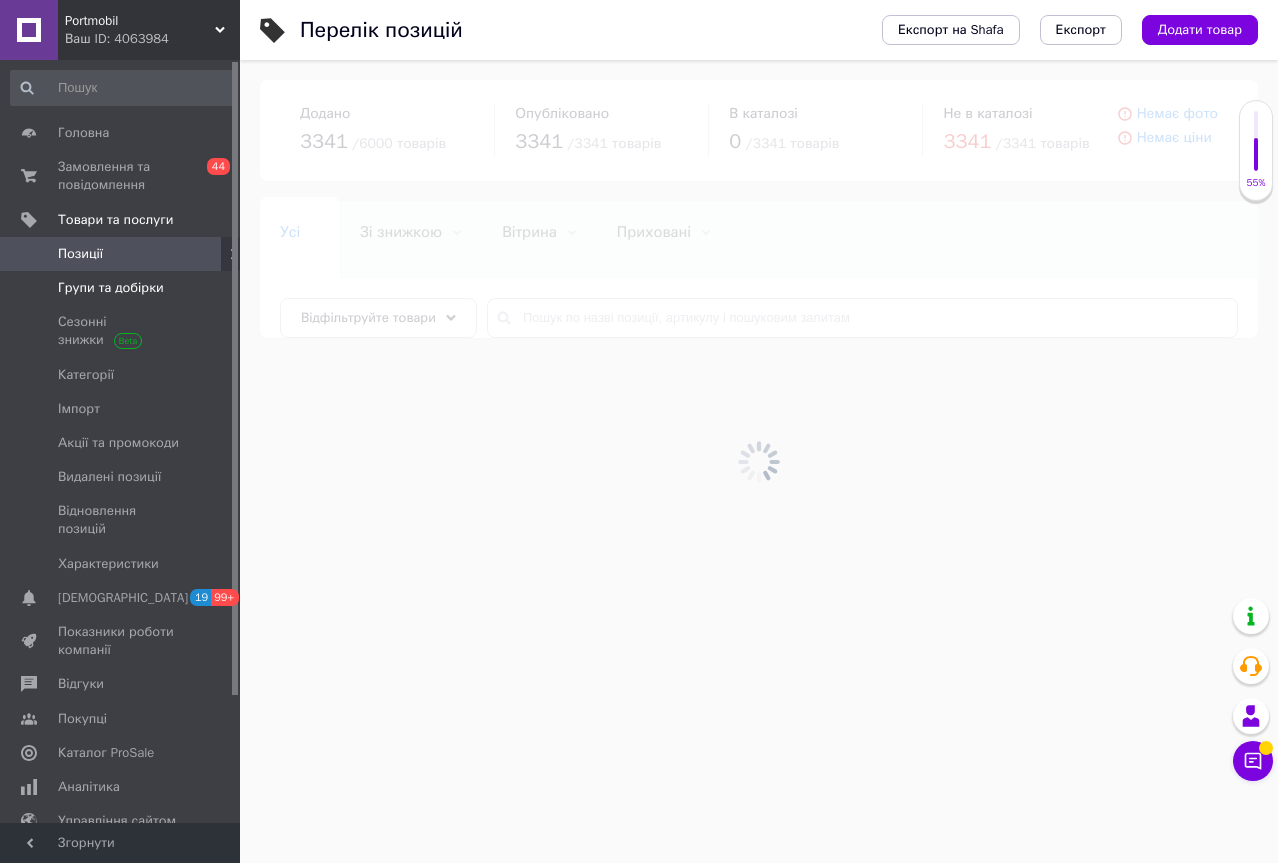 click on "Групи та добірки" at bounding box center (111, 288) 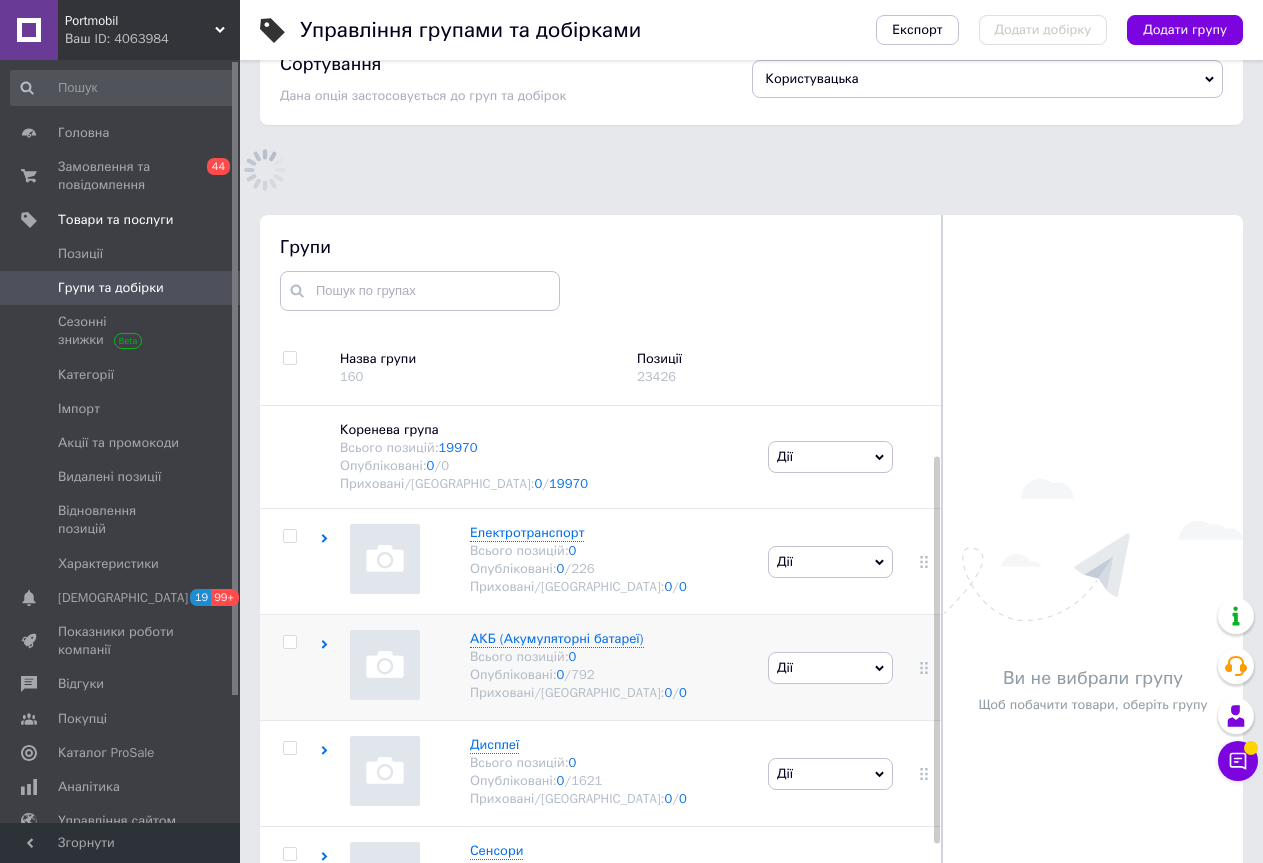 scroll, scrollTop: 138, scrollLeft: 0, axis: vertical 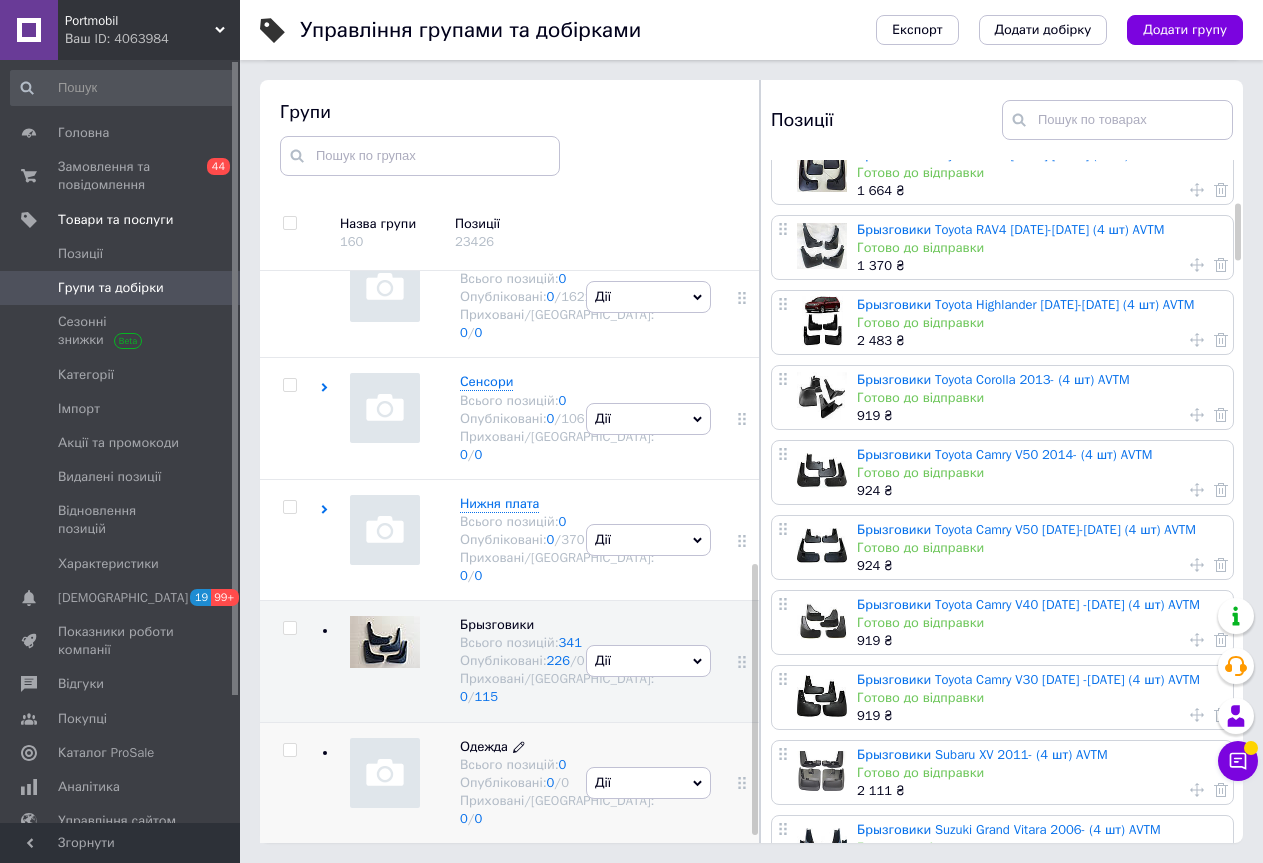 click on "Одежда" at bounding box center [484, 746] 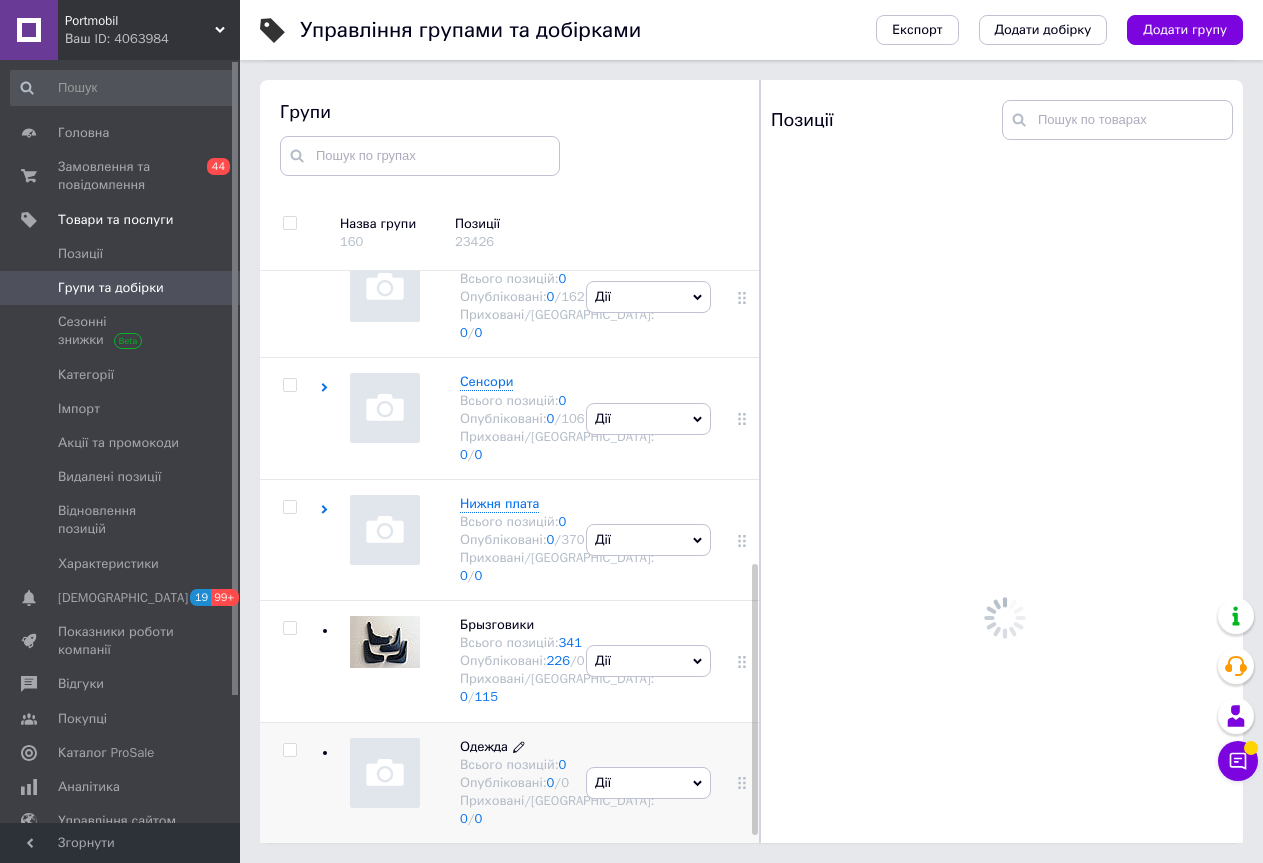 scroll, scrollTop: 0, scrollLeft: 0, axis: both 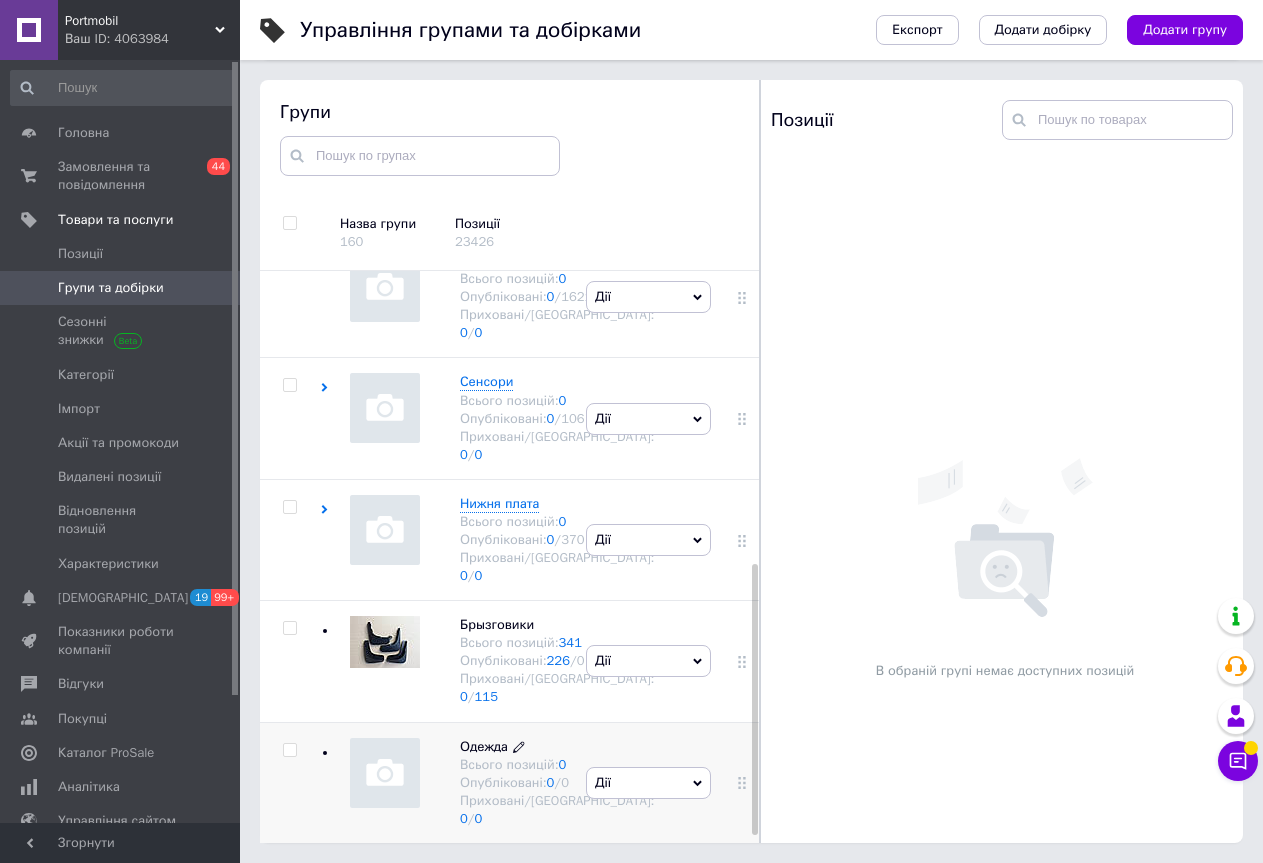 click on "Одежда" at bounding box center (484, 746) 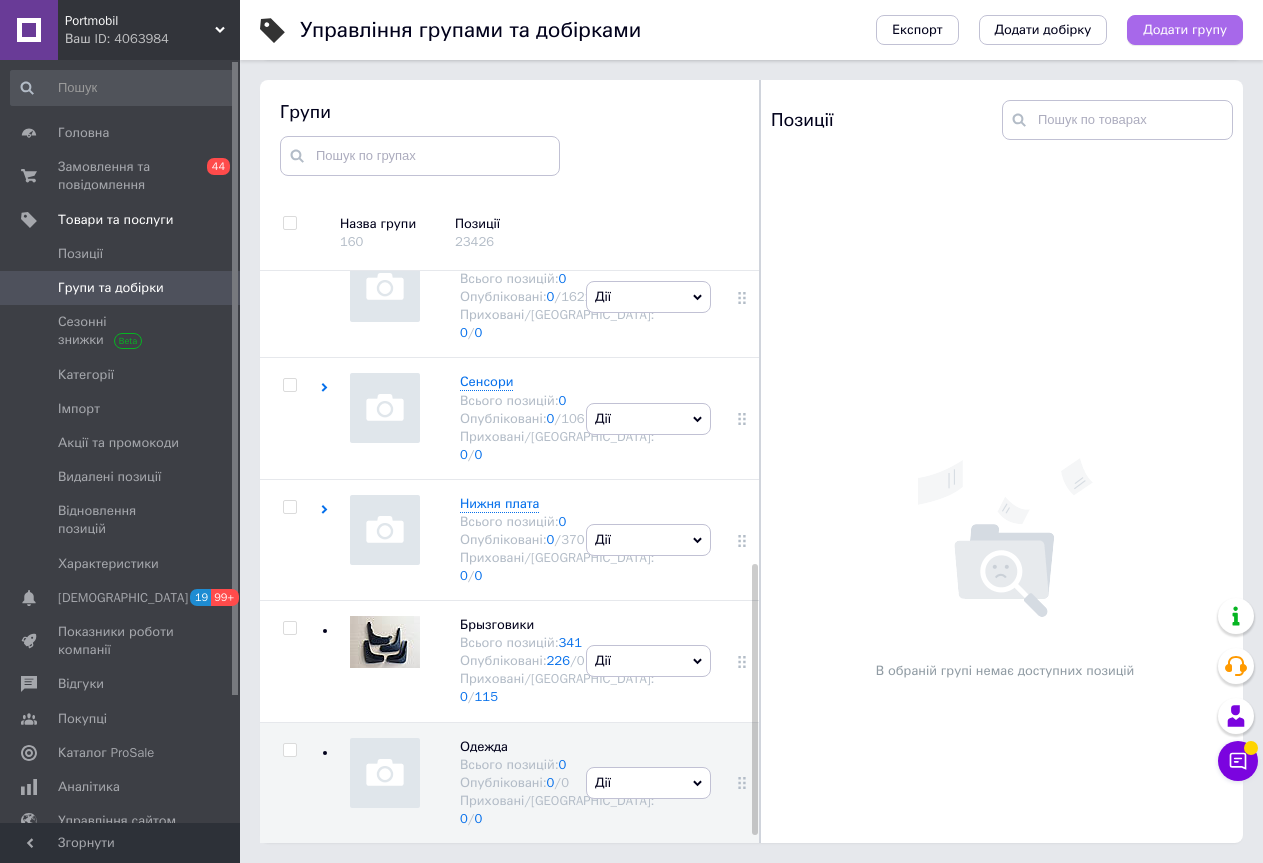 click on "Додати групу" at bounding box center (1185, 30) 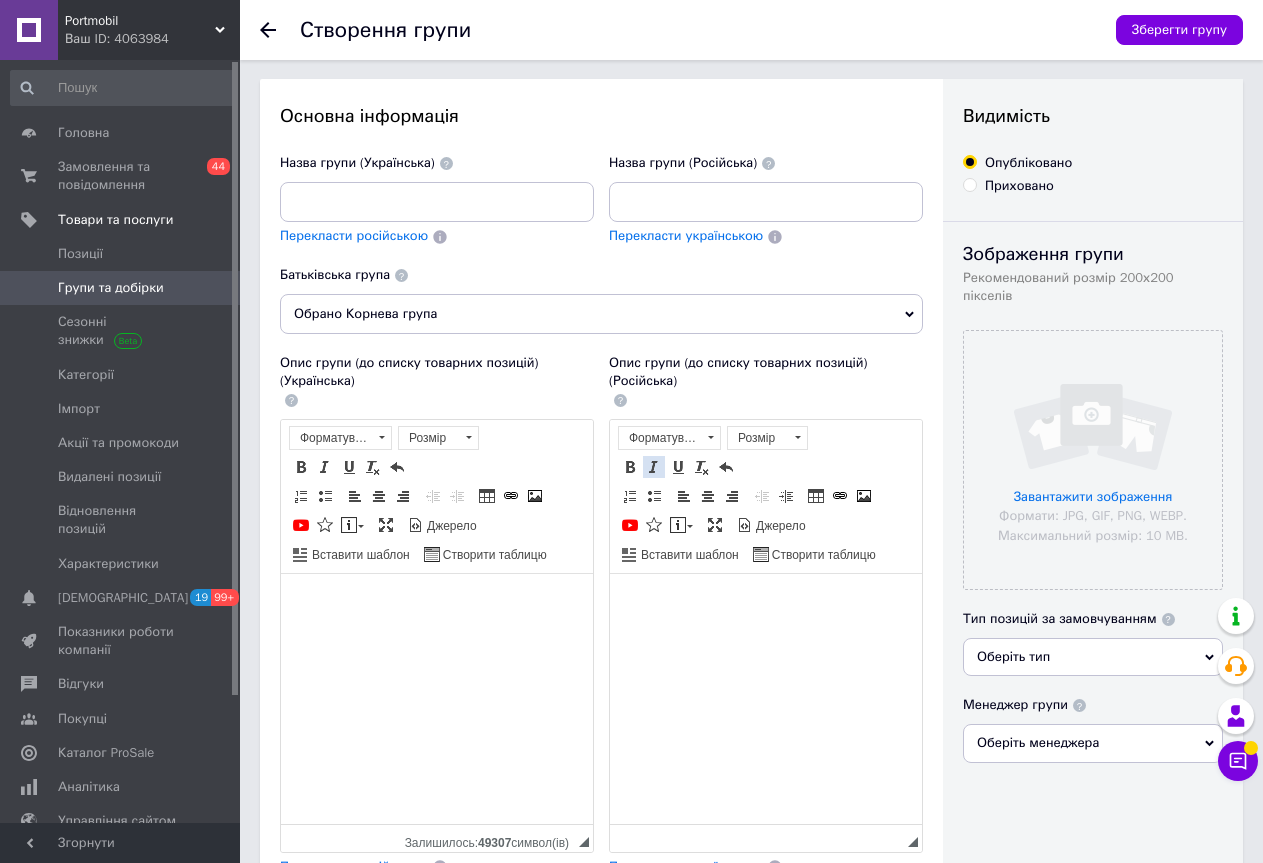scroll, scrollTop: 0, scrollLeft: 0, axis: both 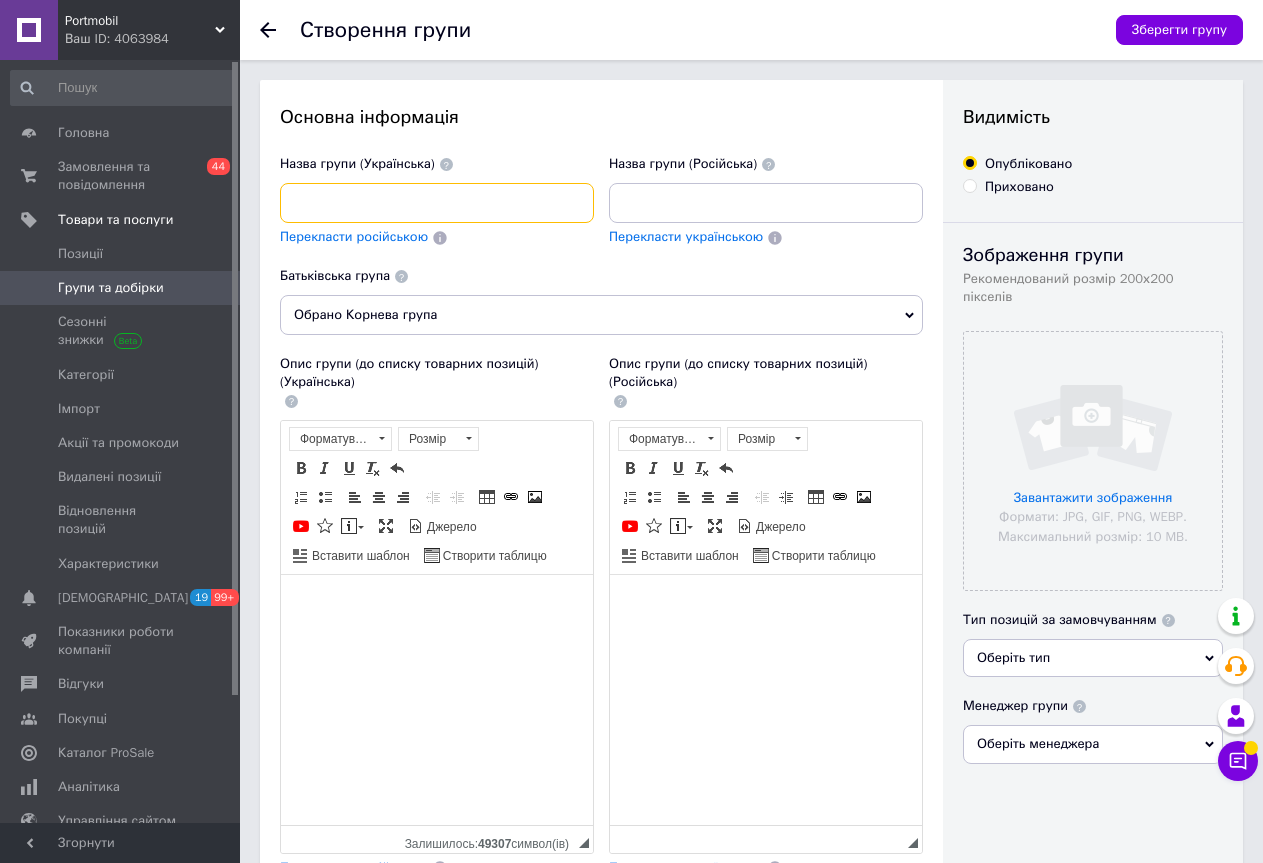 click at bounding box center [437, 203] 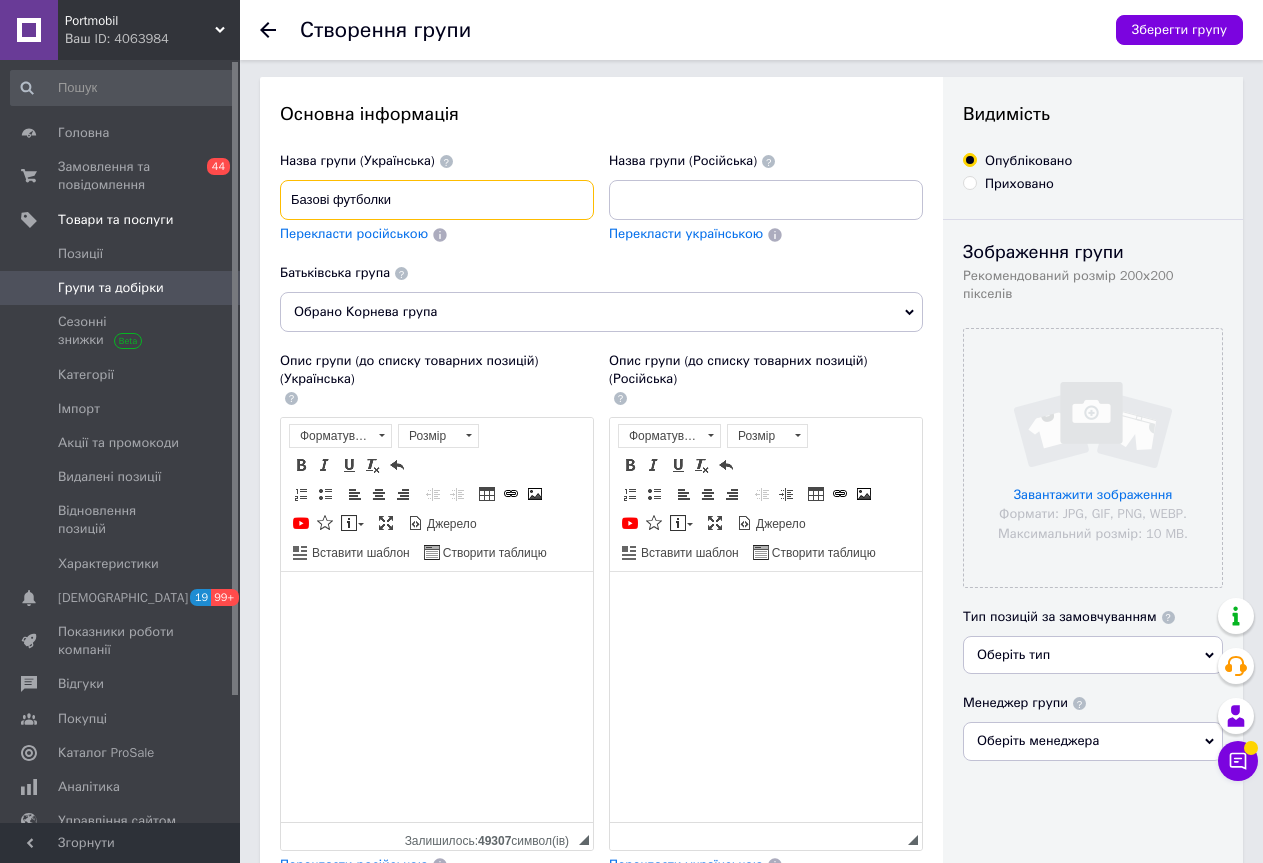 scroll, scrollTop: 0, scrollLeft: 0, axis: both 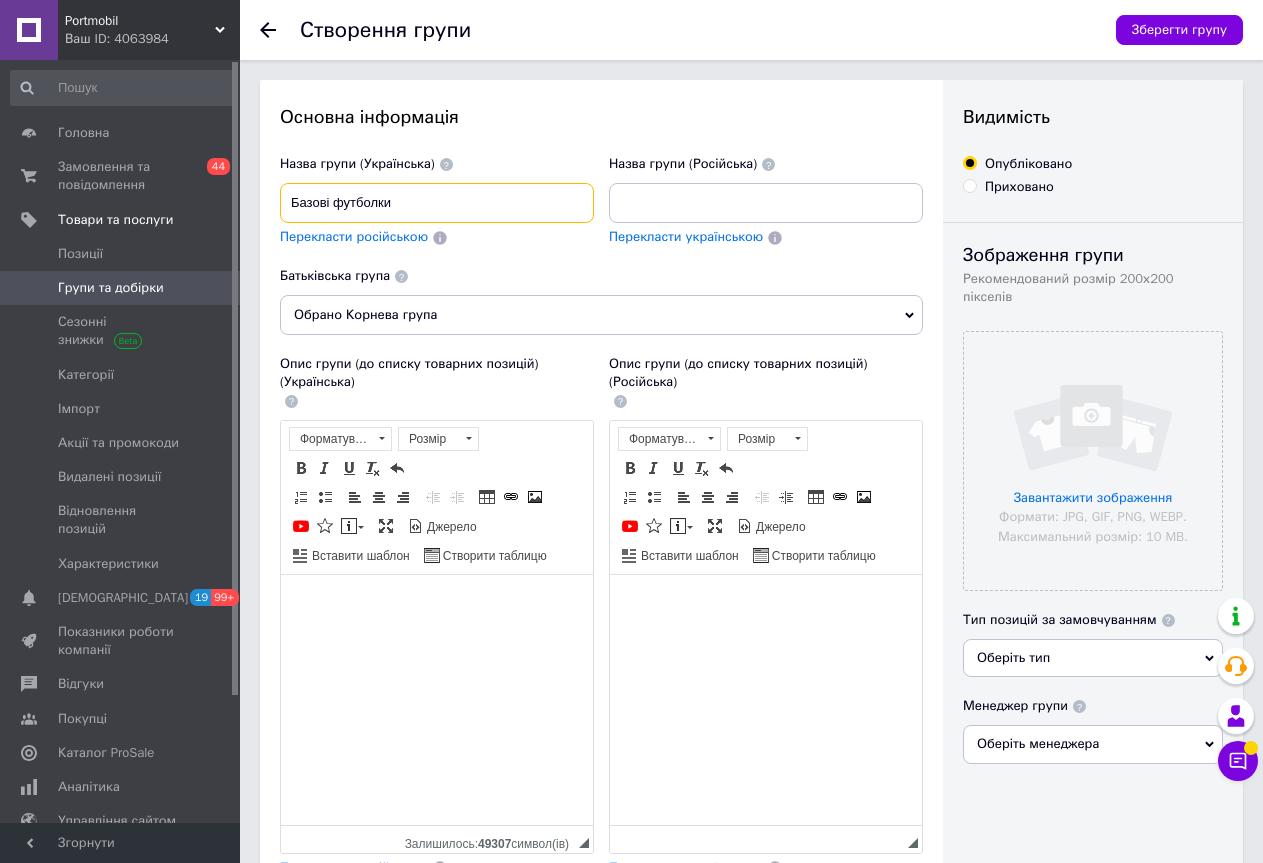 type on "Базові футболки" 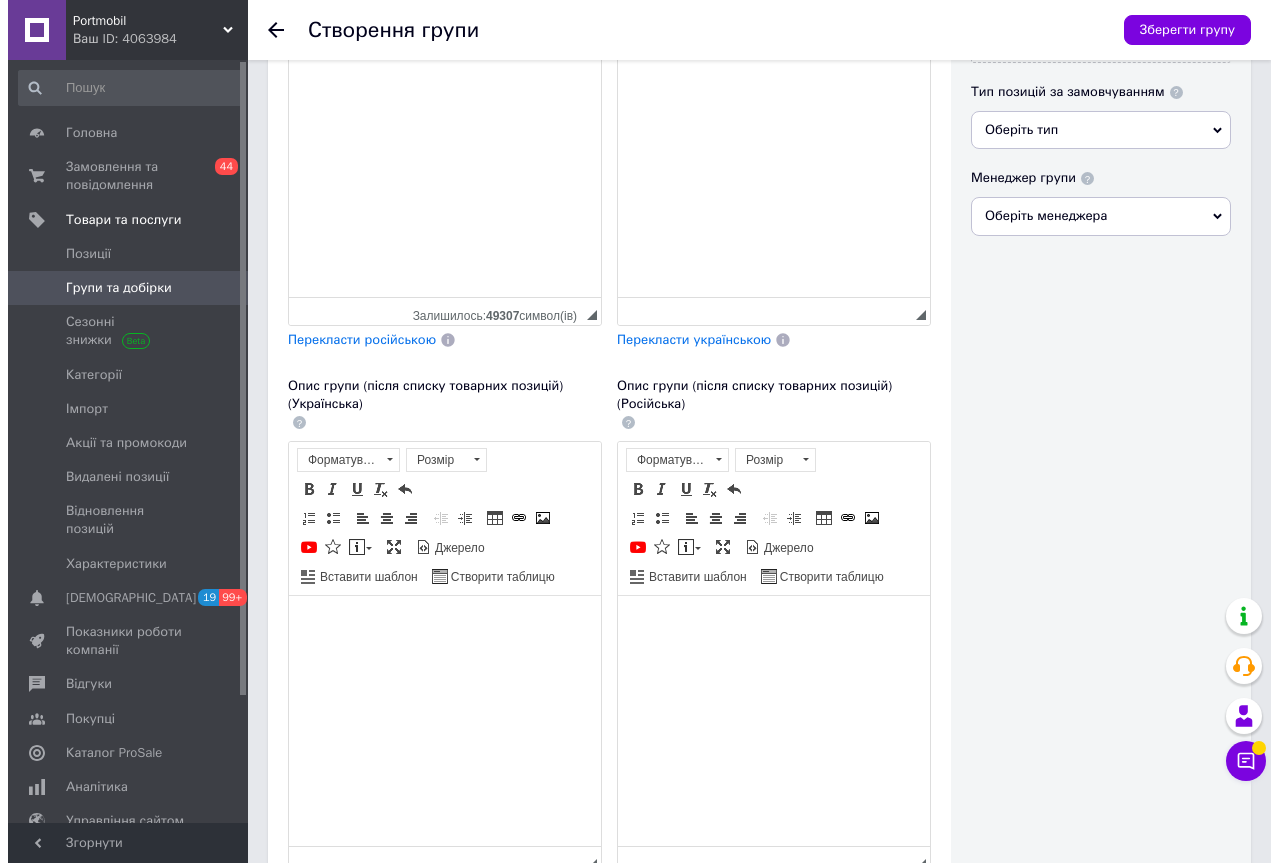 scroll, scrollTop: 689, scrollLeft: 0, axis: vertical 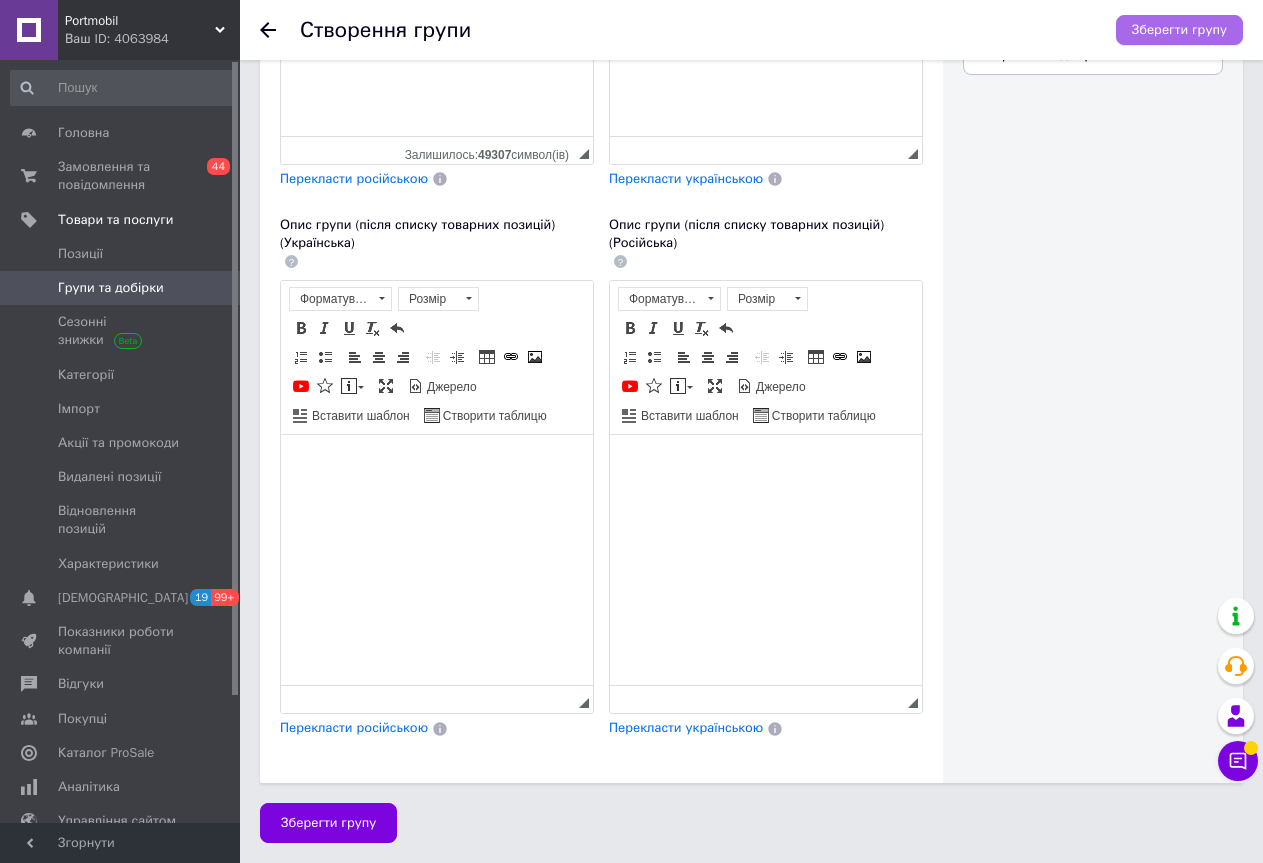 click on "Зберегти групу" at bounding box center [1179, 30] 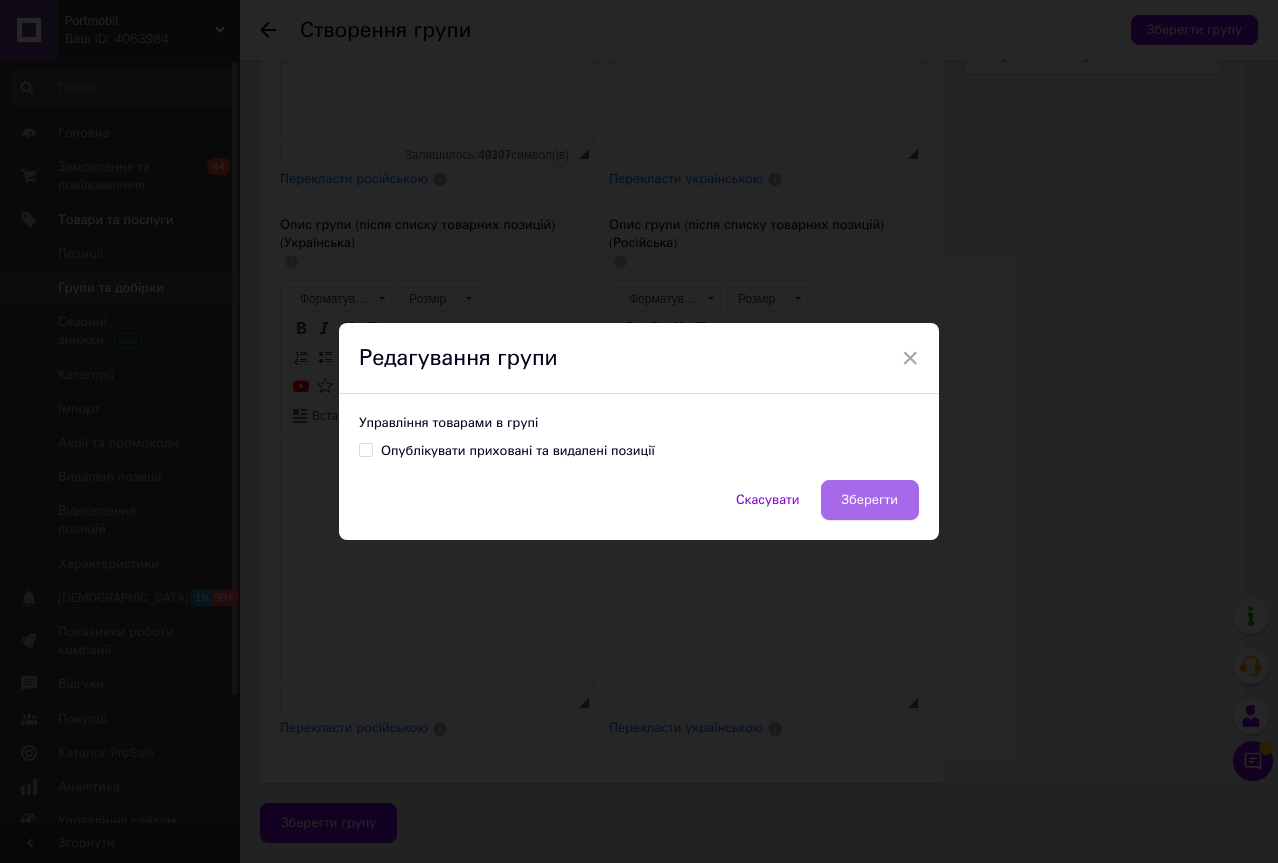click on "Зберегти" at bounding box center (870, 500) 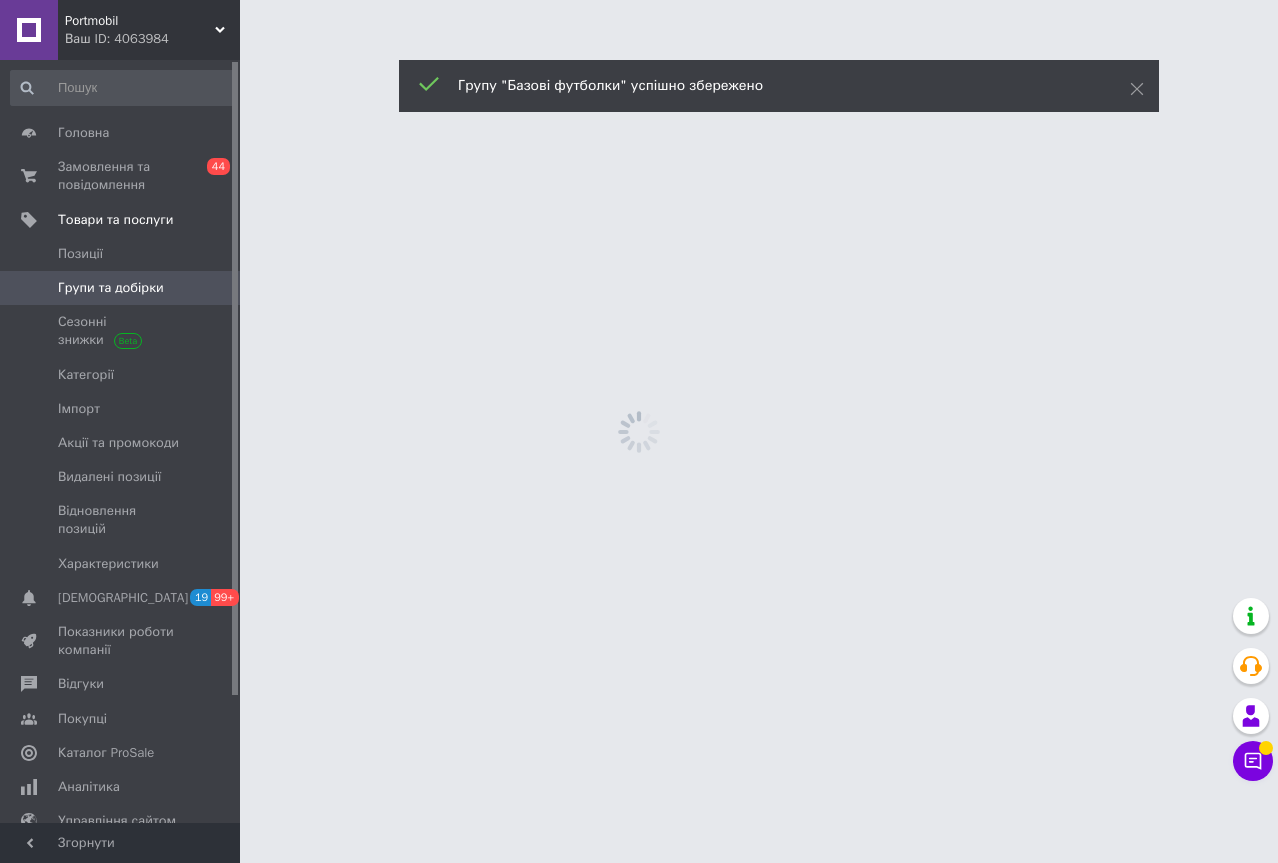 scroll, scrollTop: 0, scrollLeft: 0, axis: both 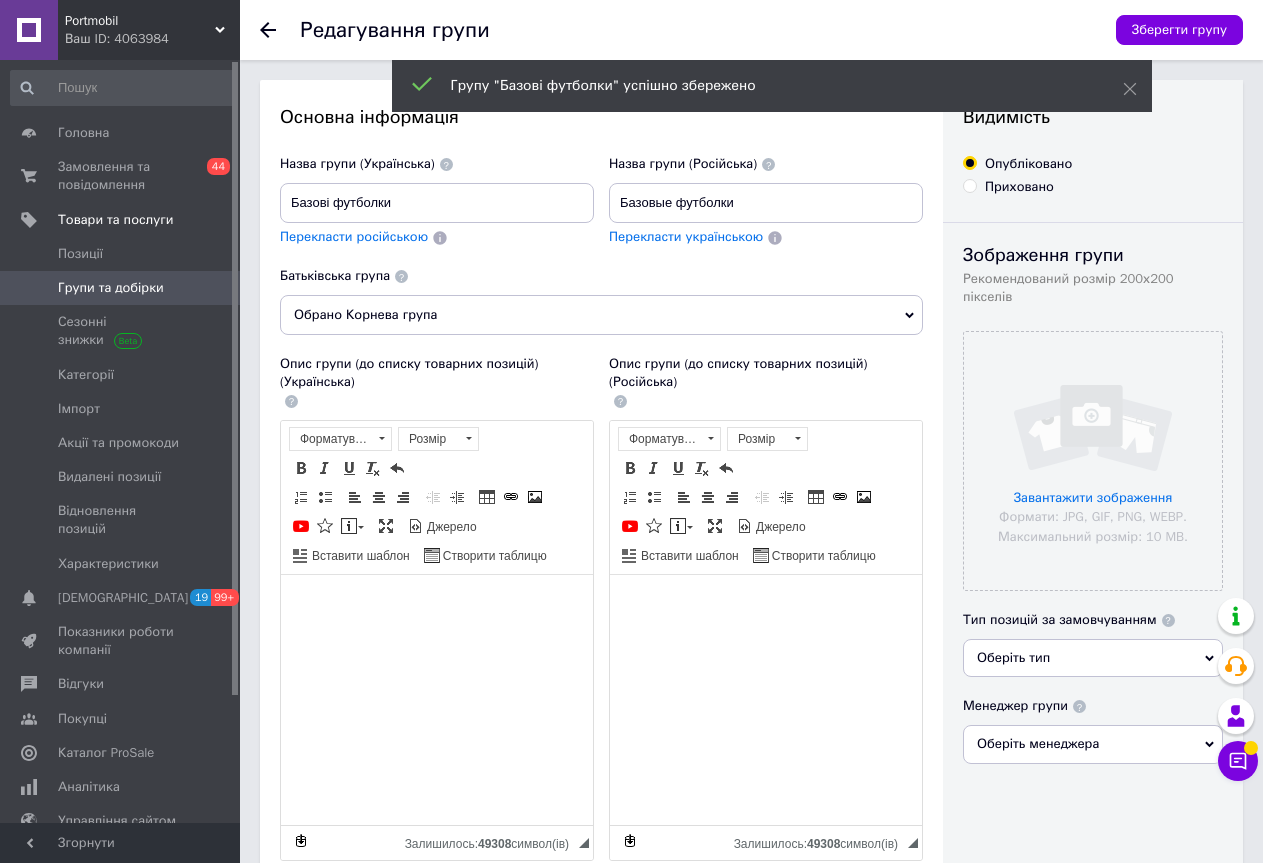click on "Групи та добірки" at bounding box center (111, 288) 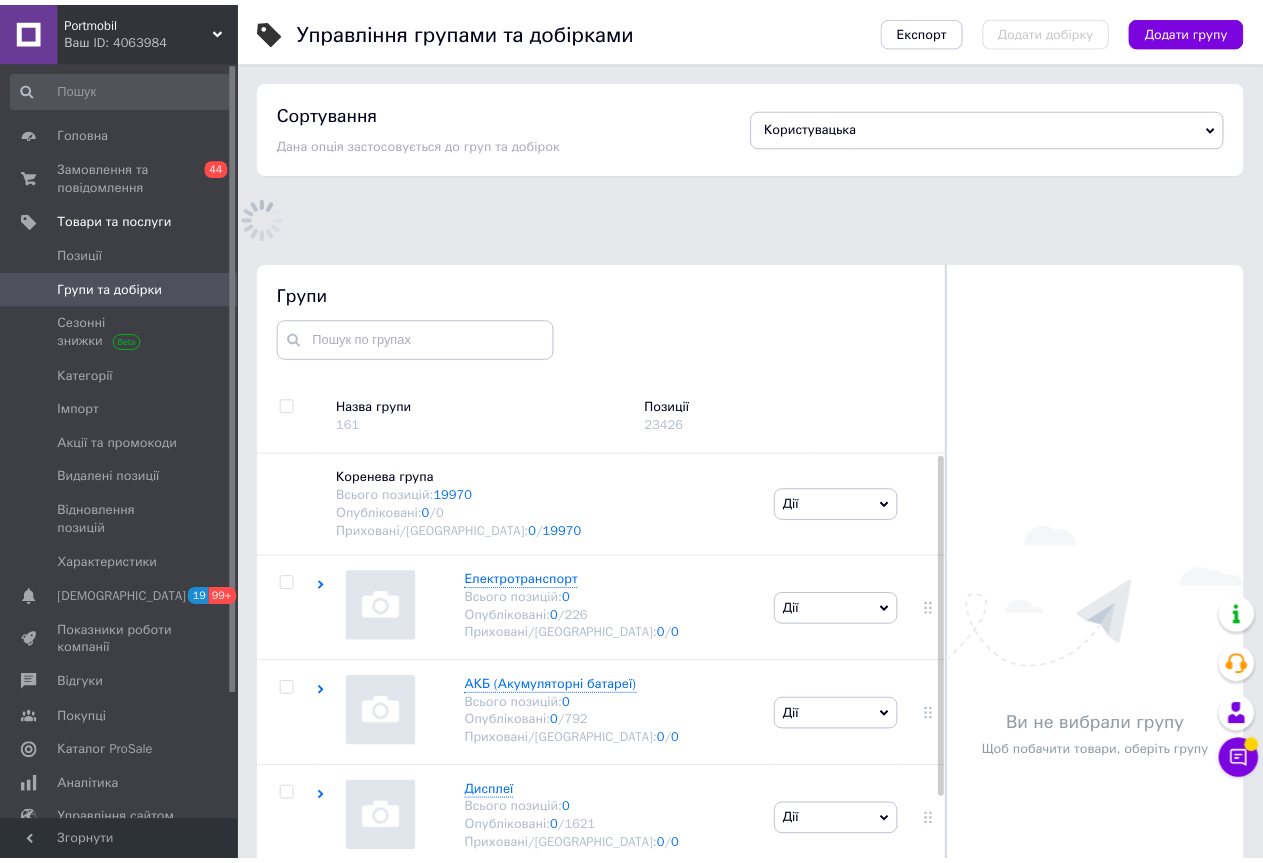 scroll, scrollTop: 121, scrollLeft: 0, axis: vertical 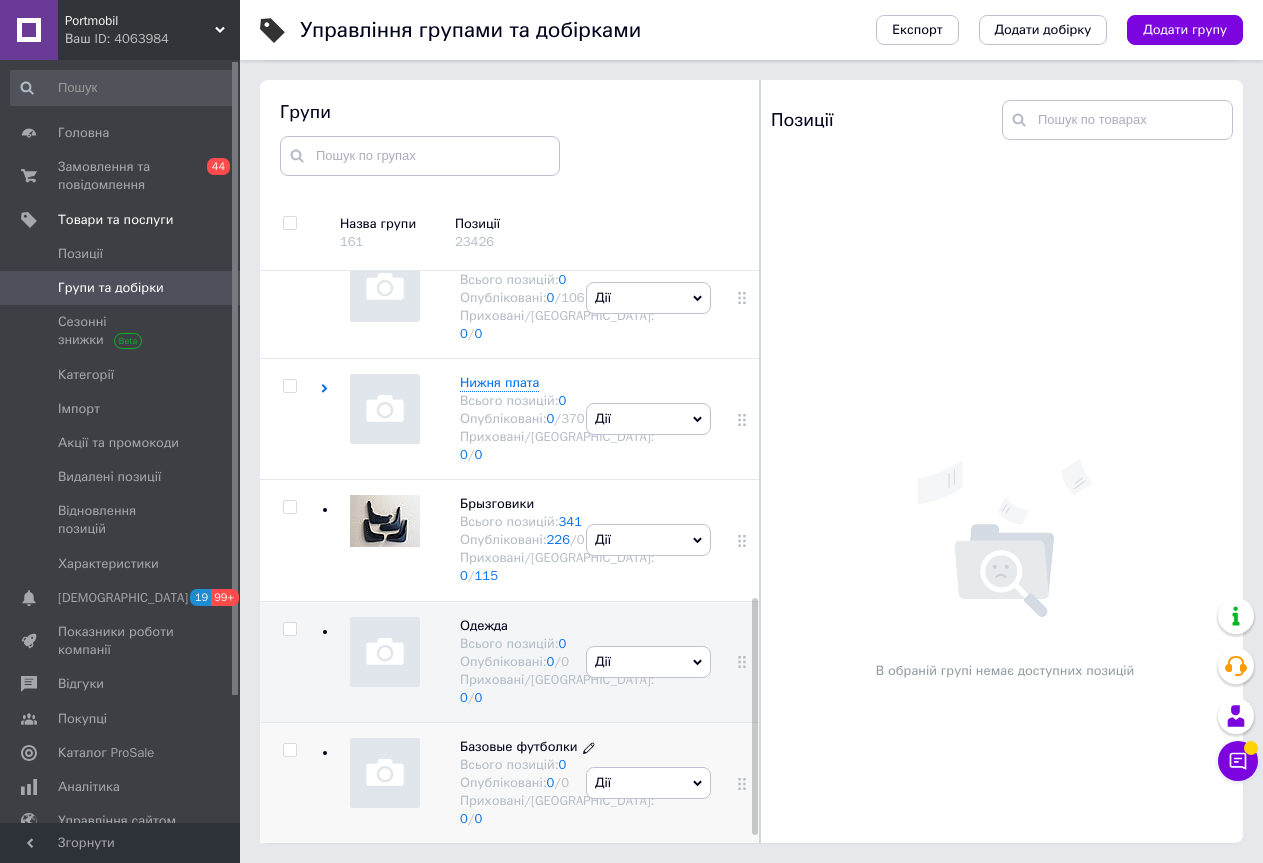 click on "Базовые футболки" at bounding box center (519, 746) 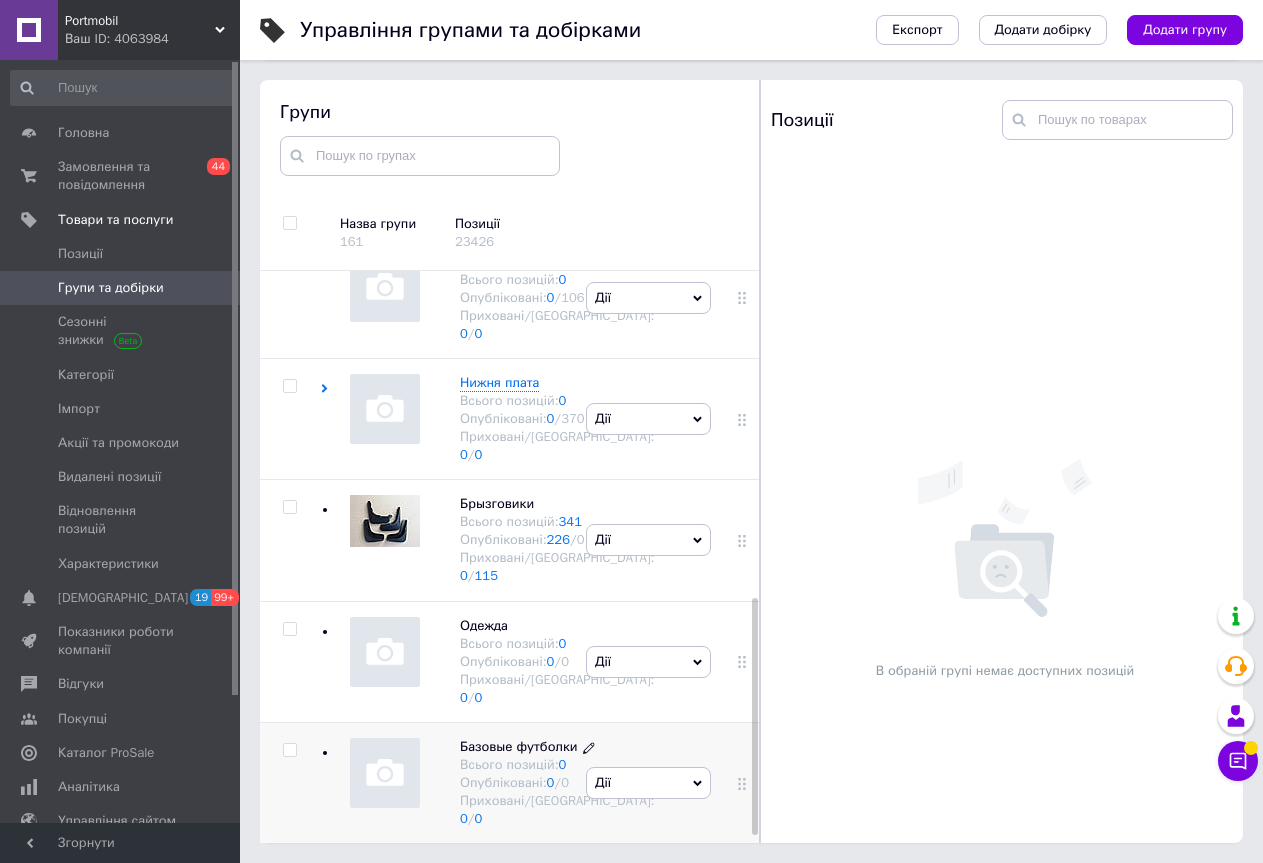 click on "Базовые футболки" at bounding box center (519, 746) 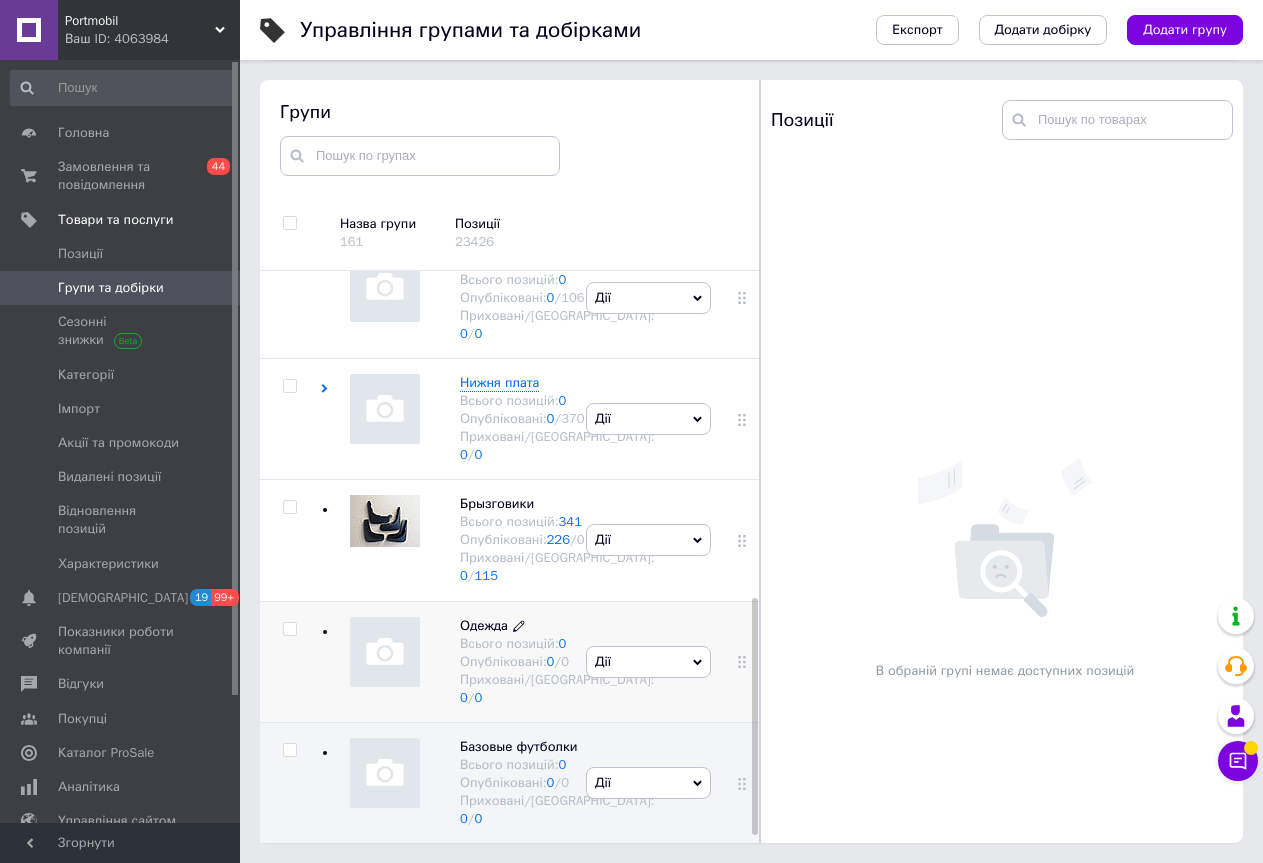 click on "Одежда" at bounding box center [484, 625] 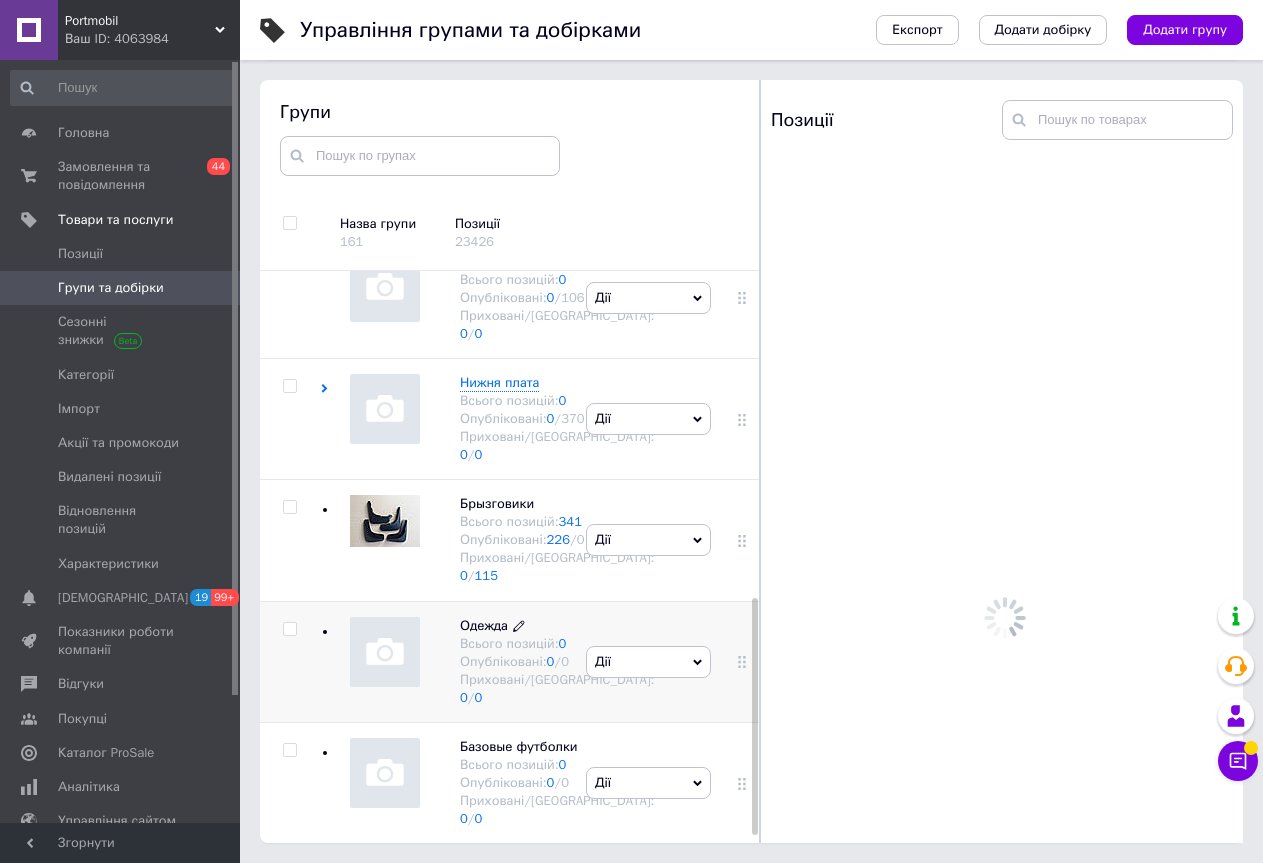 click on "Одежда" at bounding box center [484, 625] 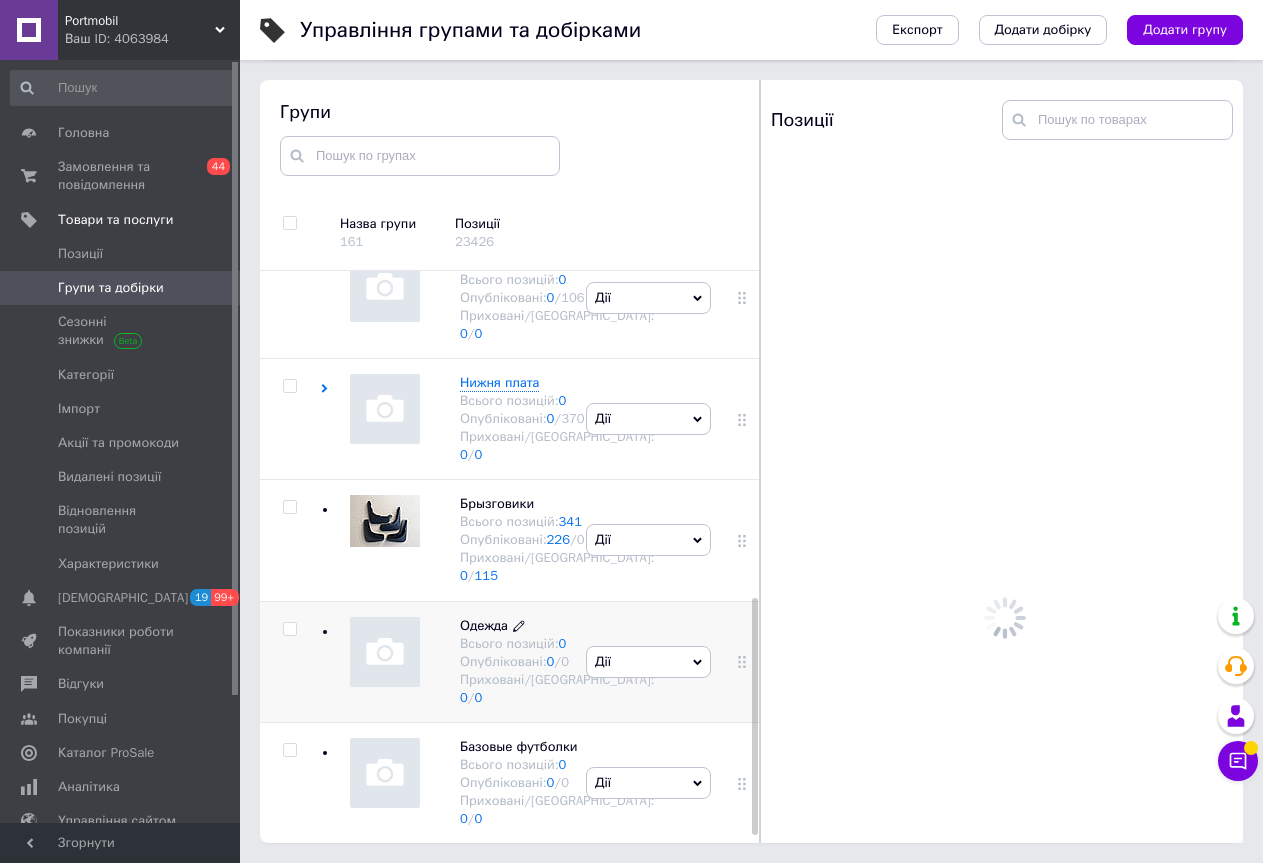 click on "Одежда" at bounding box center (484, 625) 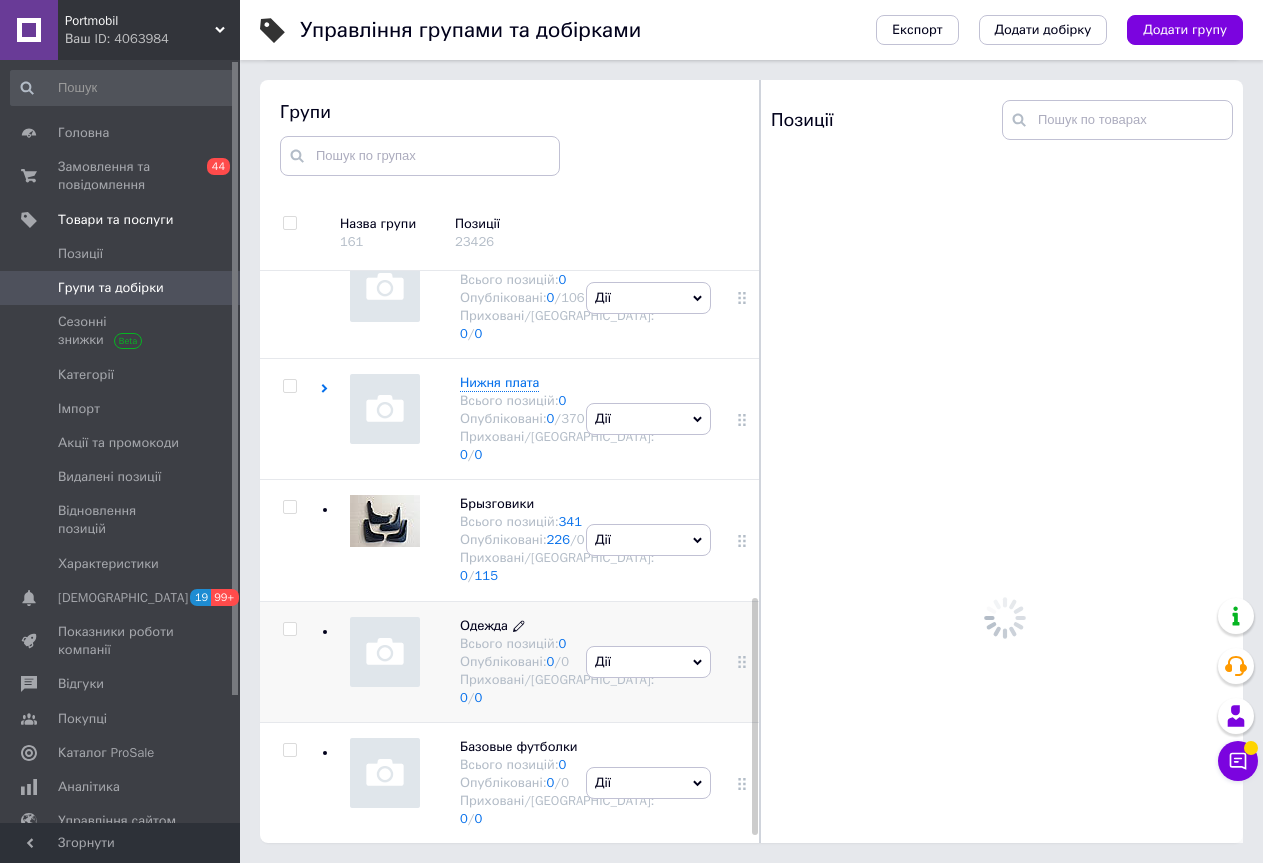 click on "Одежда" at bounding box center [484, 625] 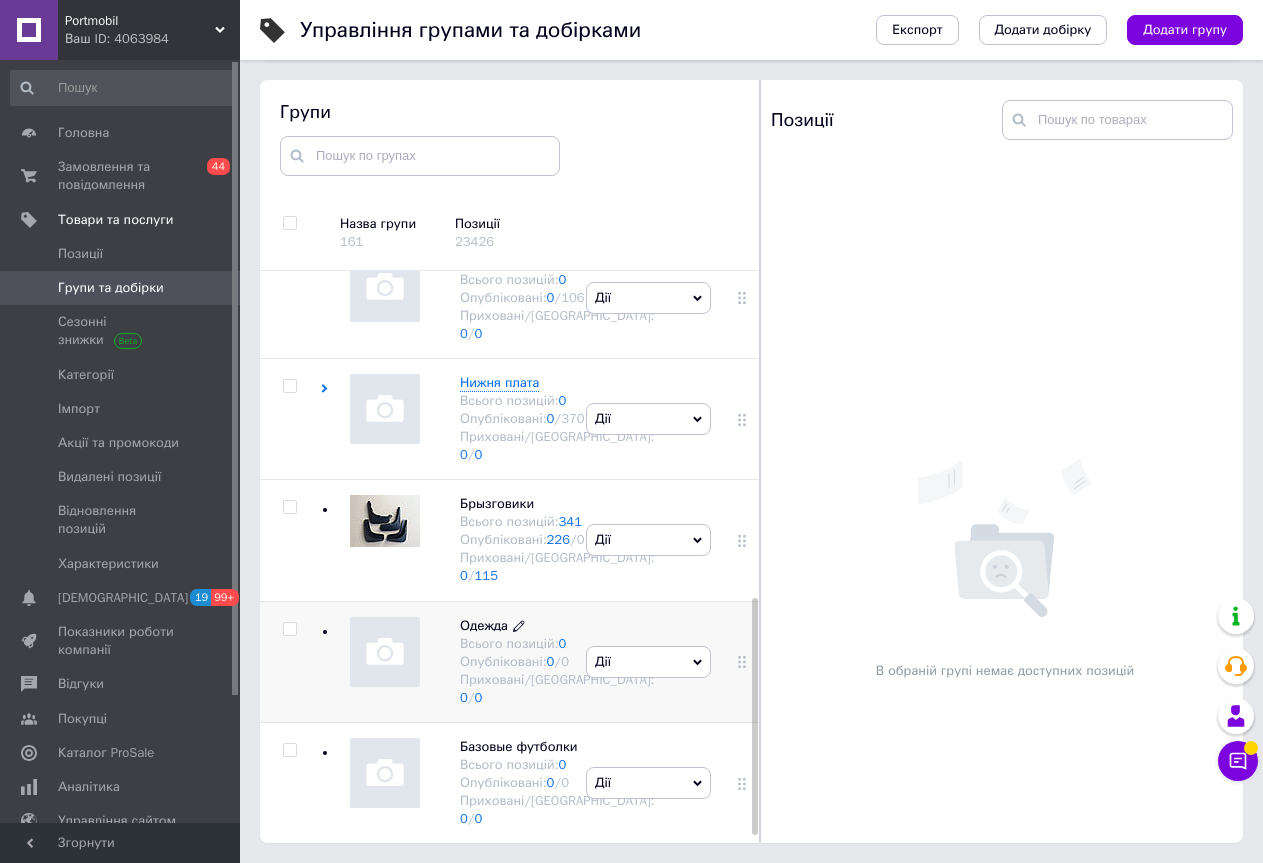 click on "Одежда" at bounding box center [484, 625] 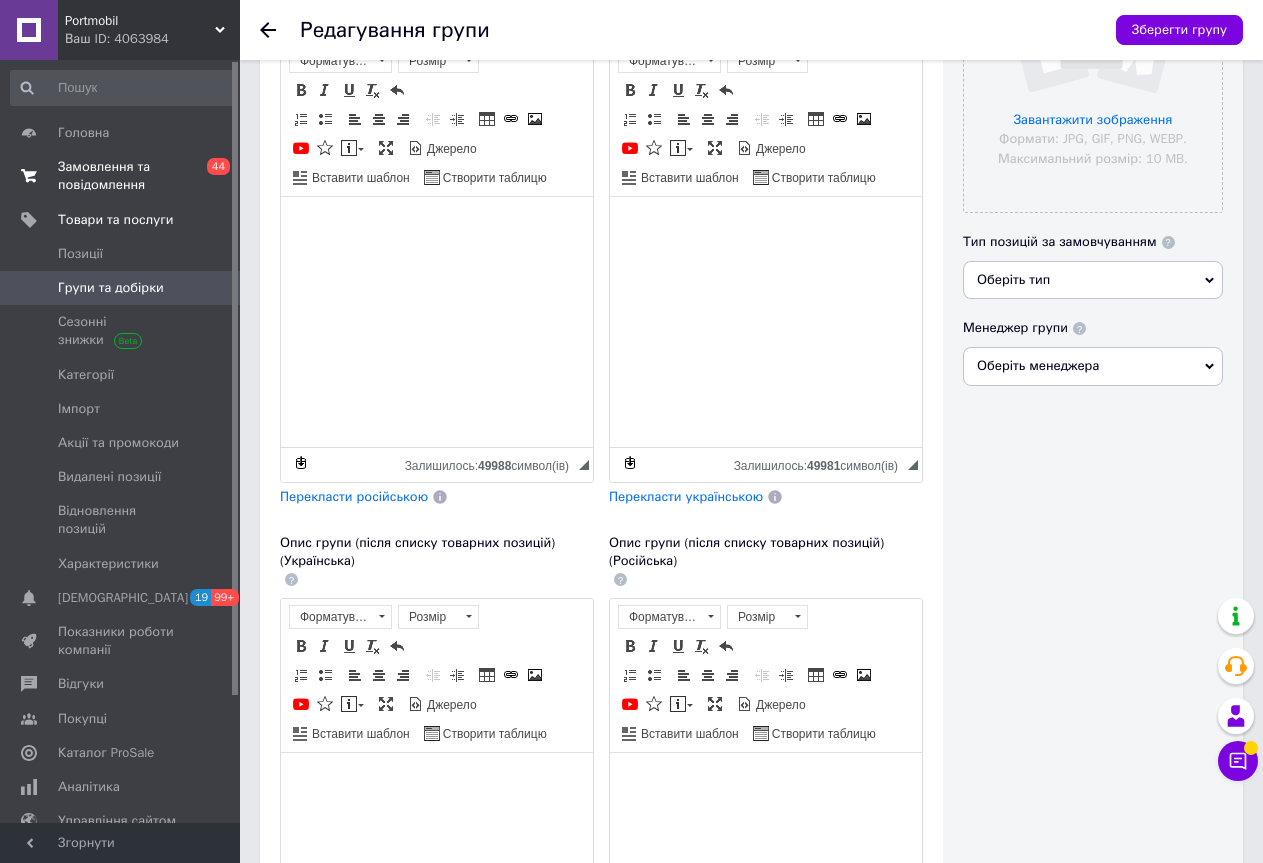 scroll, scrollTop: 103, scrollLeft: 0, axis: vertical 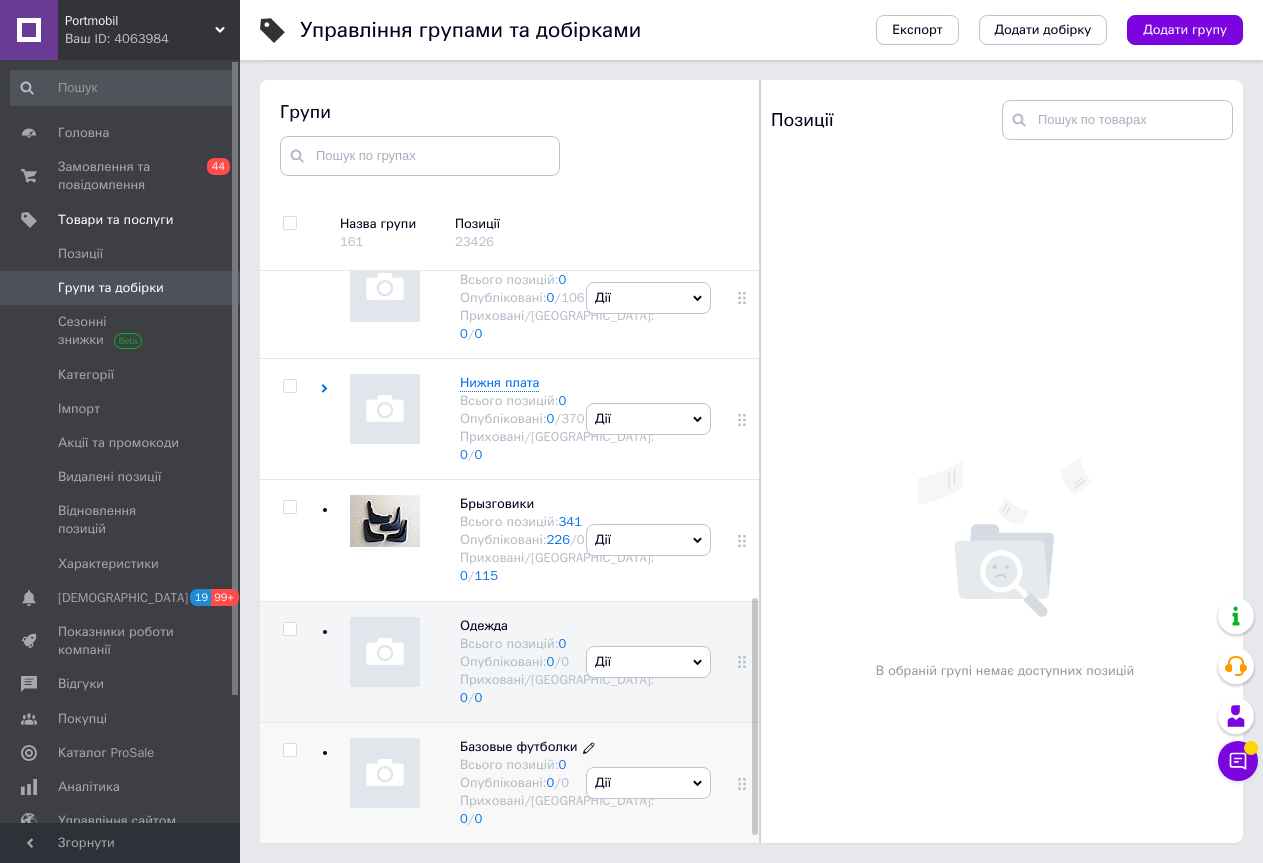 click on "Базовые футболки" at bounding box center (519, 746) 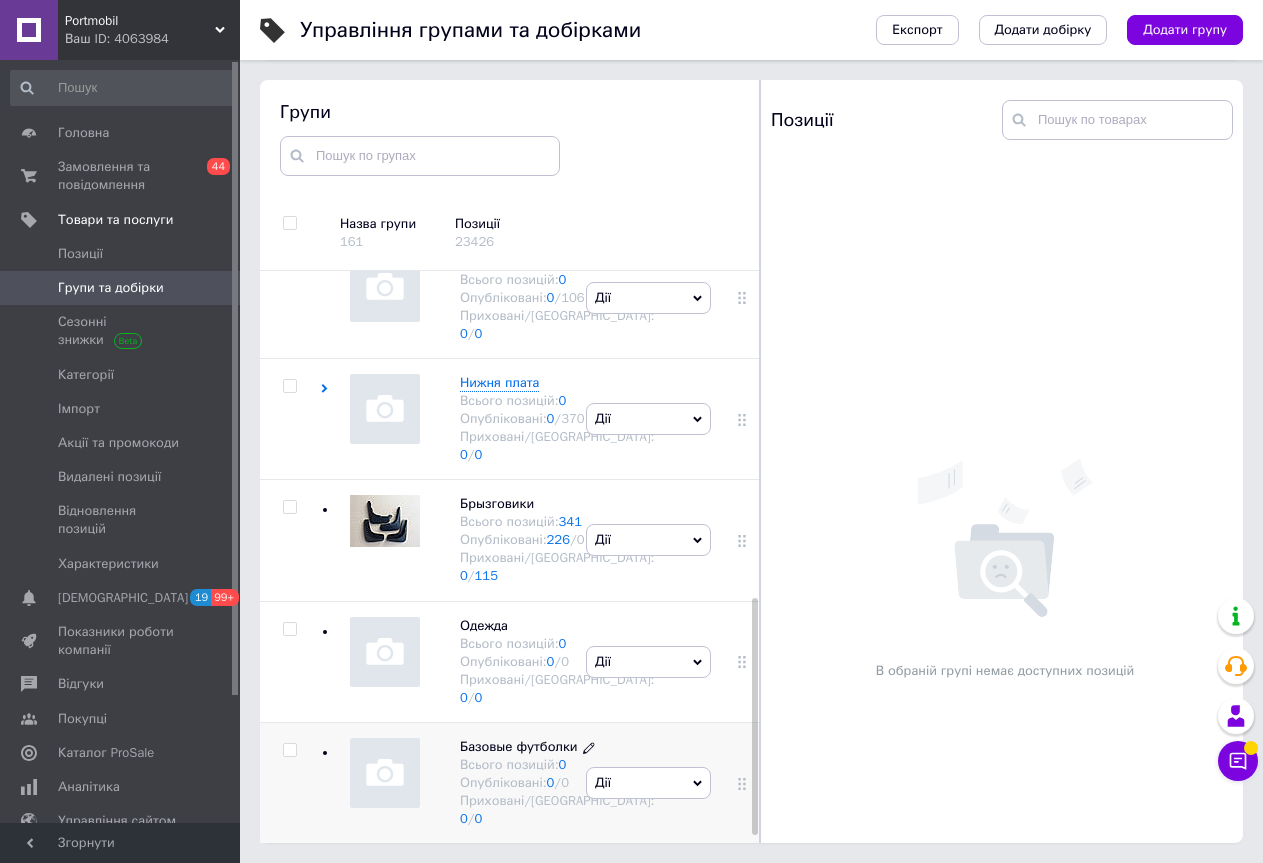 click 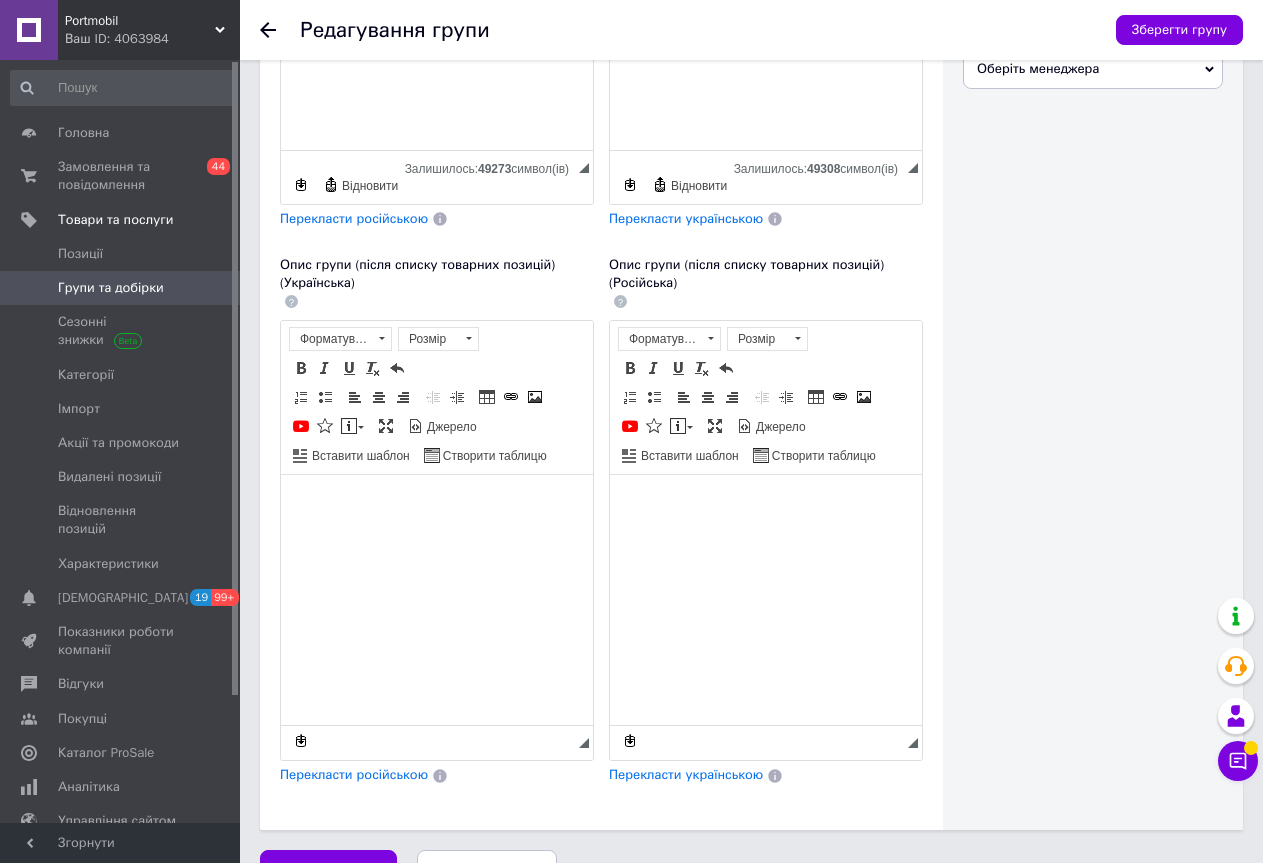 scroll, scrollTop: 722, scrollLeft: 0, axis: vertical 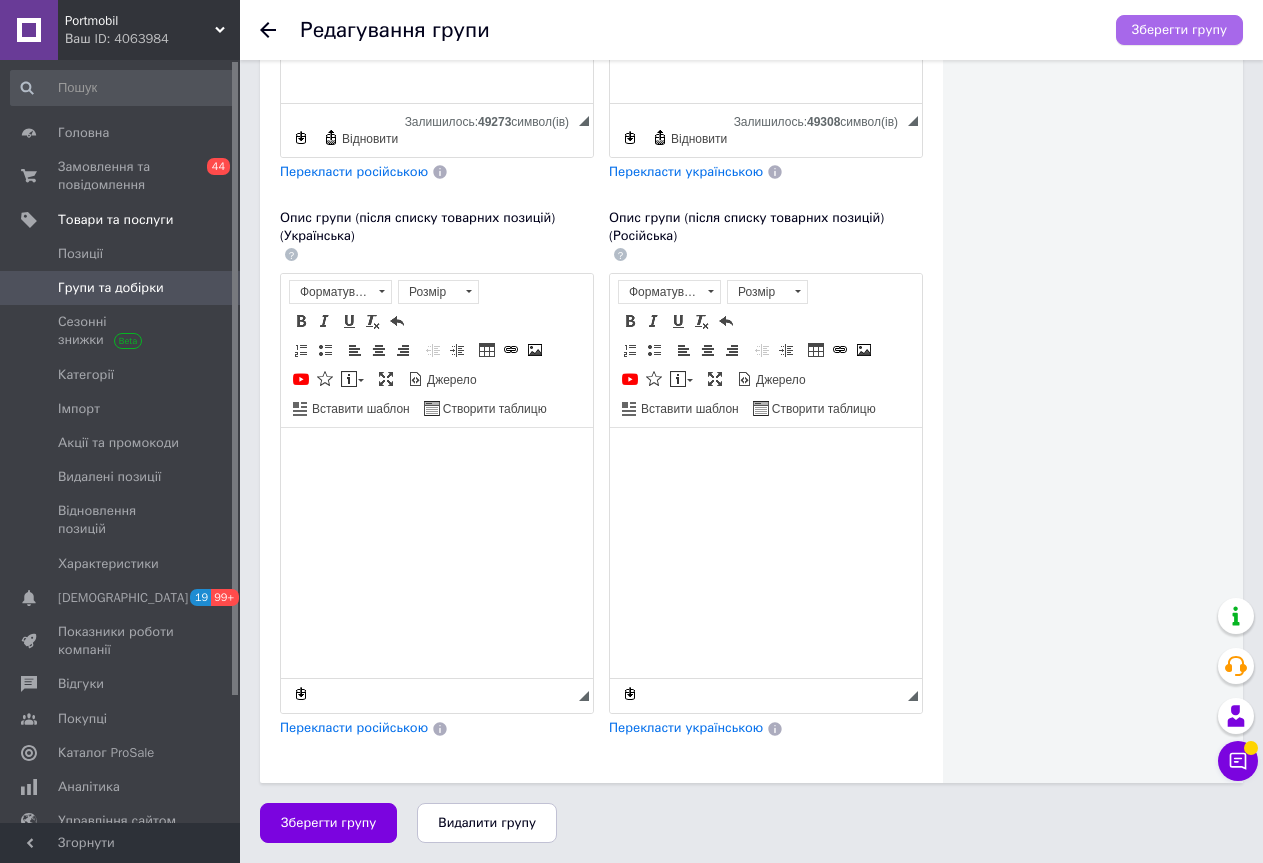 click on "Зберегти групу" at bounding box center [1179, 30] 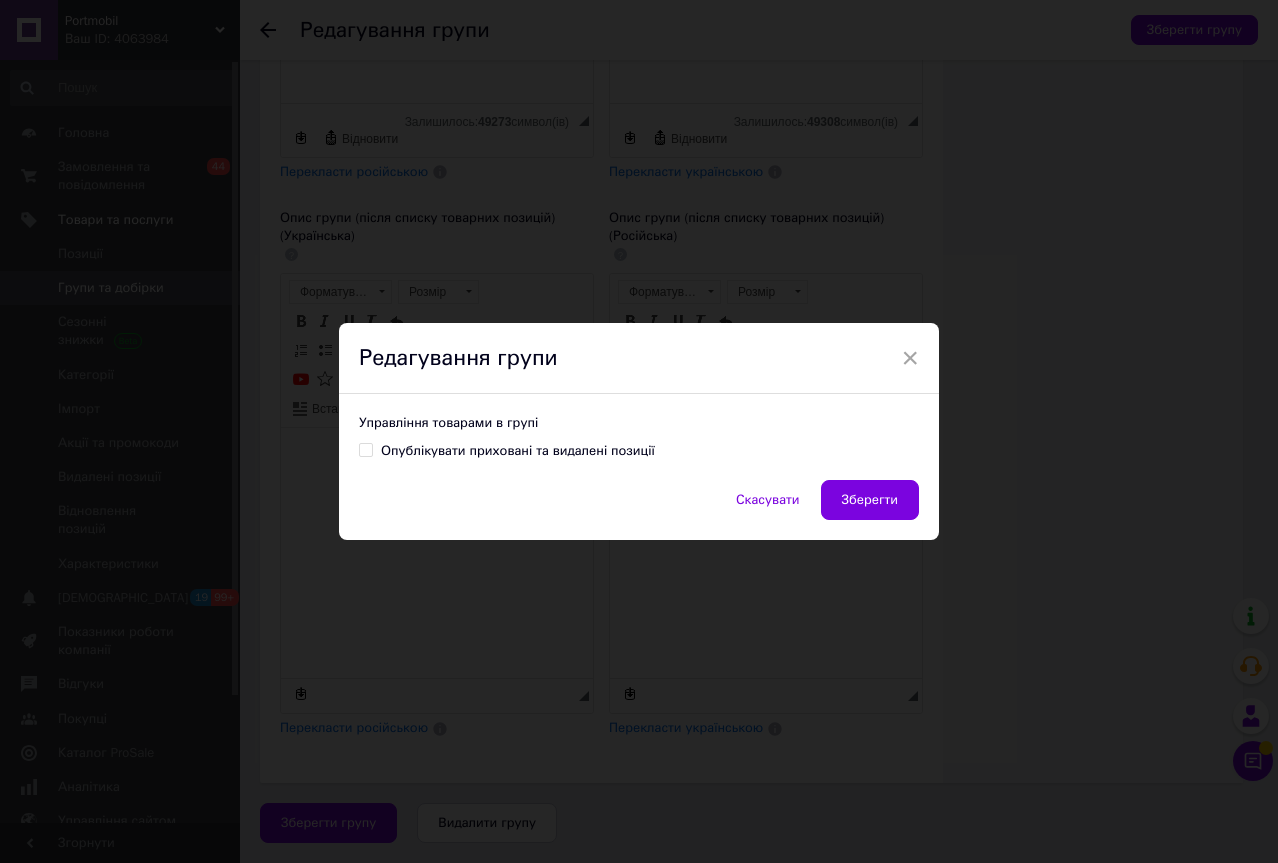 click on "Зберегти" at bounding box center (870, 500) 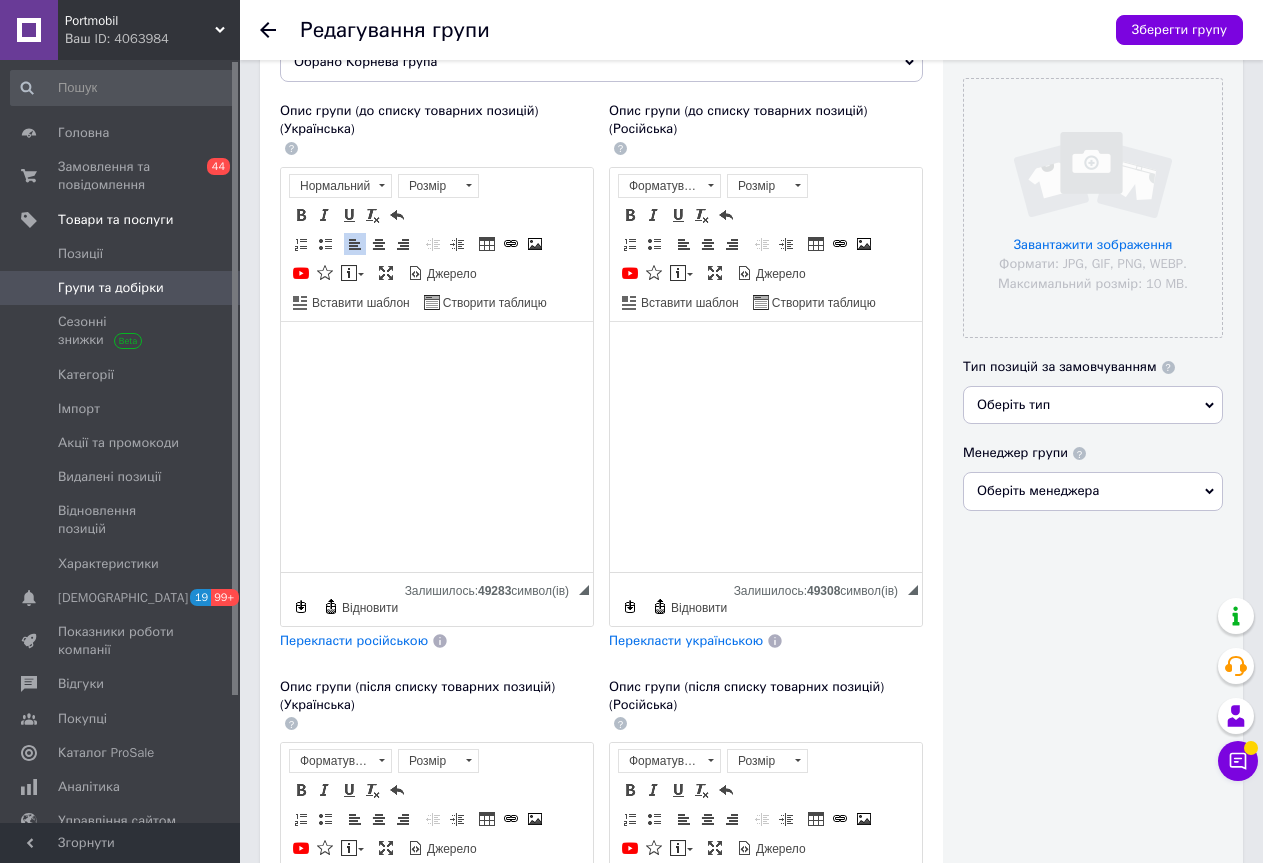 scroll, scrollTop: 222, scrollLeft: 0, axis: vertical 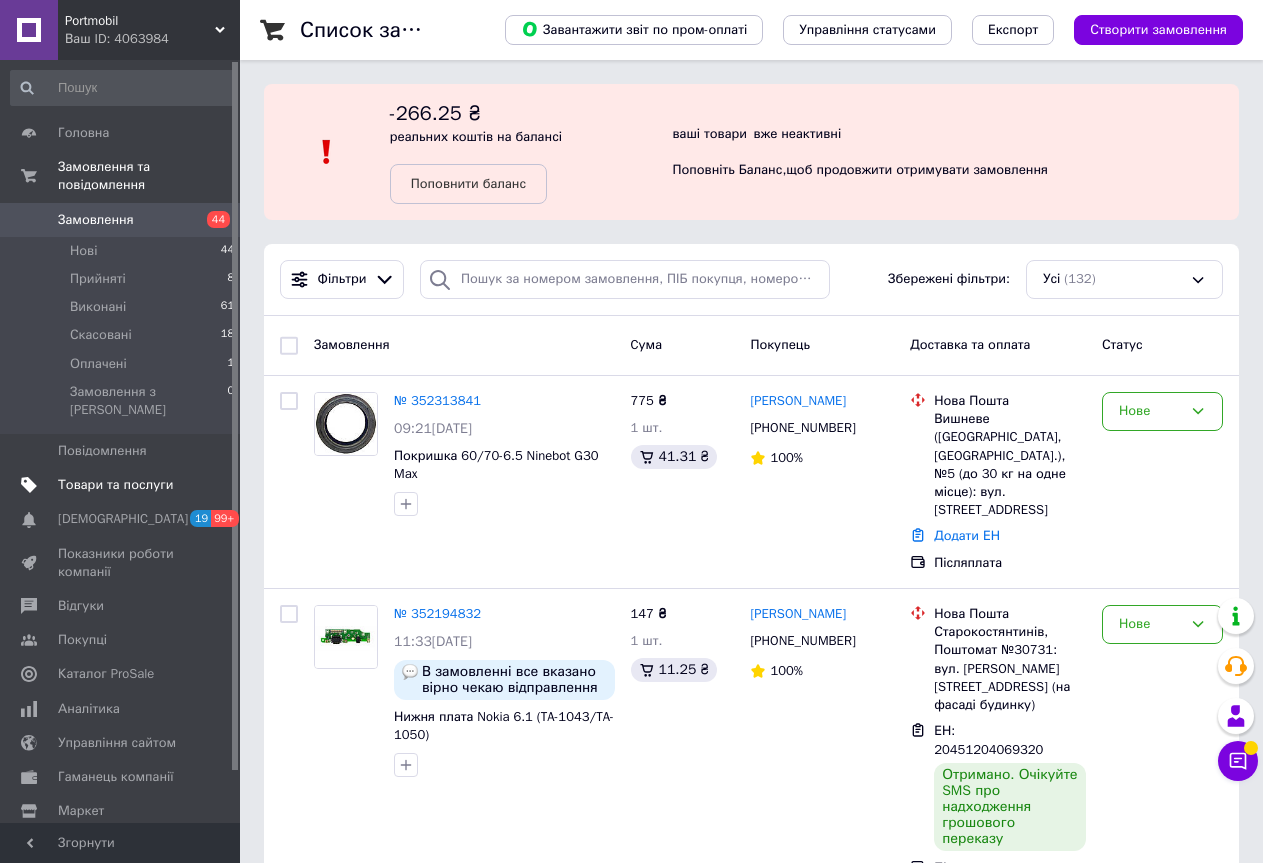 click on "Товари та послуги" at bounding box center (115, 485) 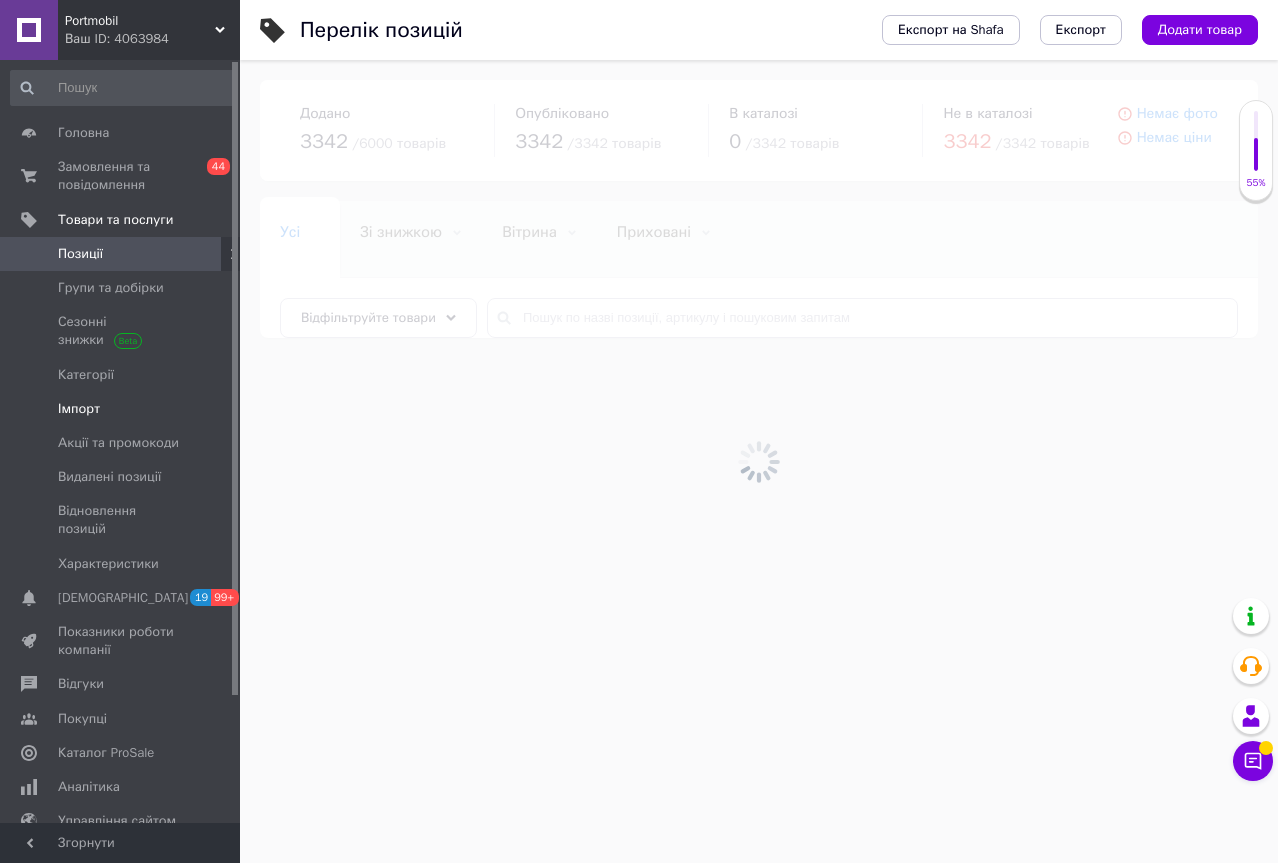 click on "Імпорт" at bounding box center [79, 409] 